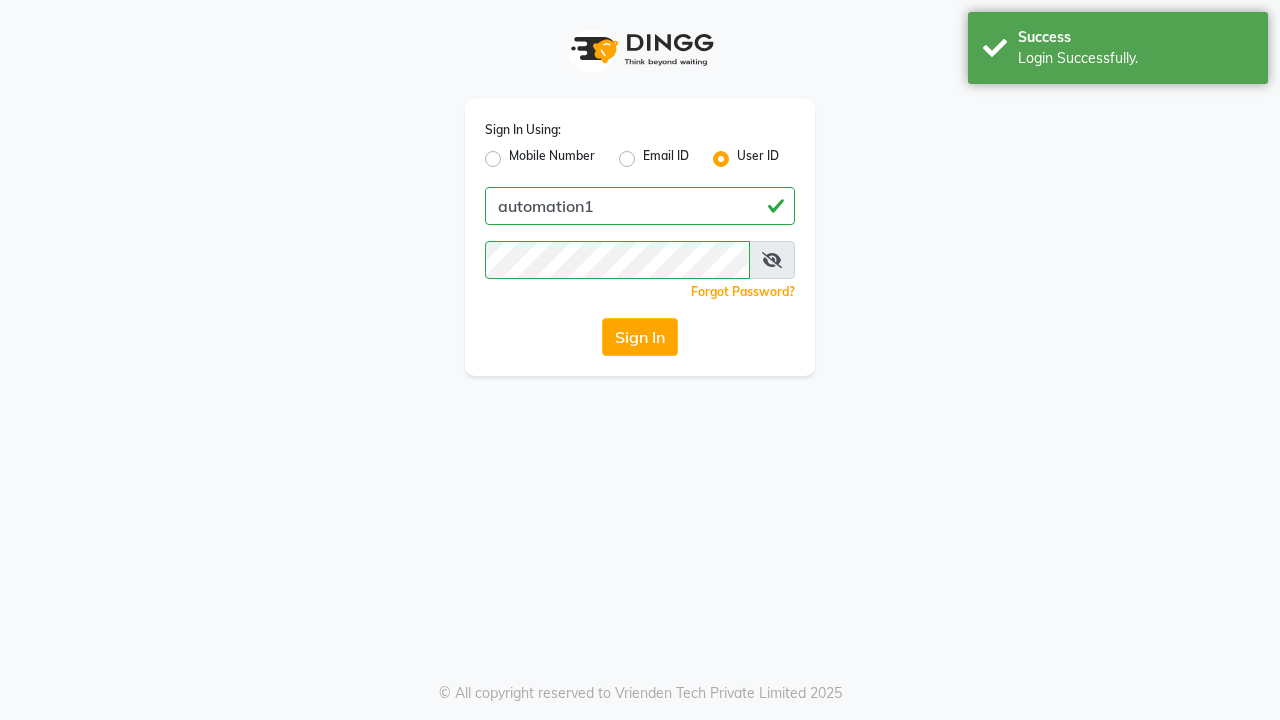 scroll, scrollTop: 0, scrollLeft: 0, axis: both 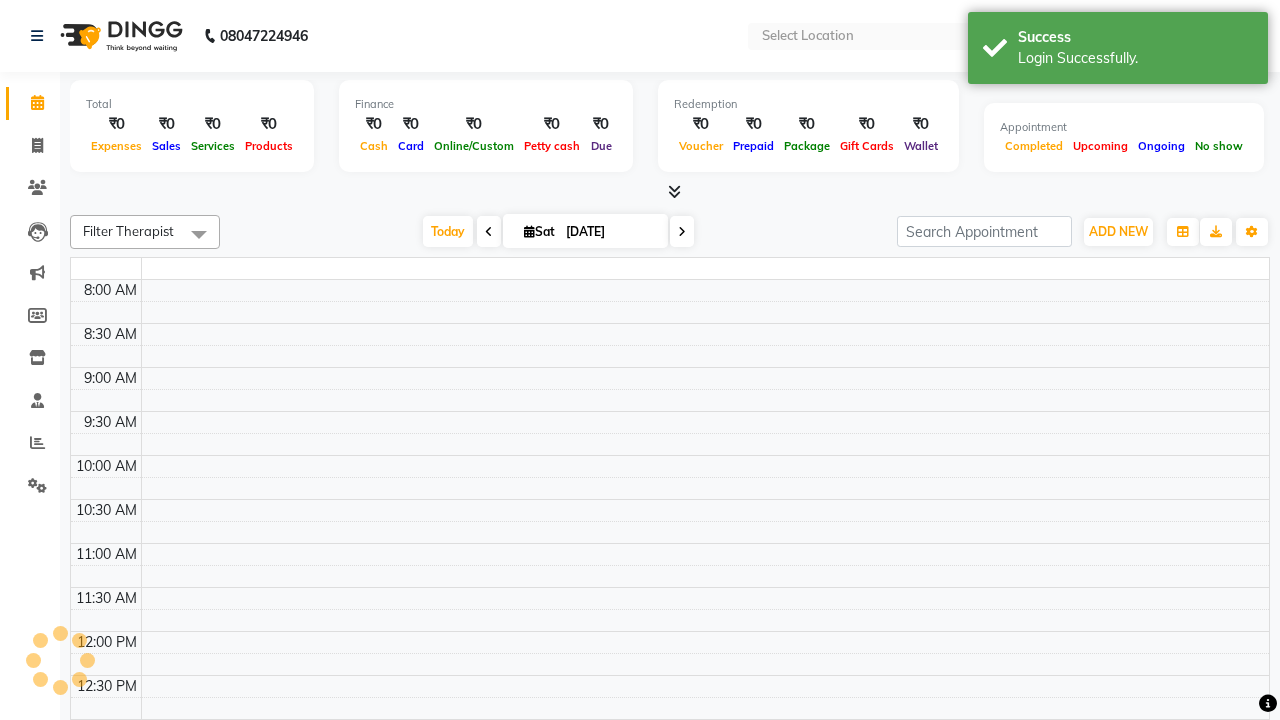 select on "en" 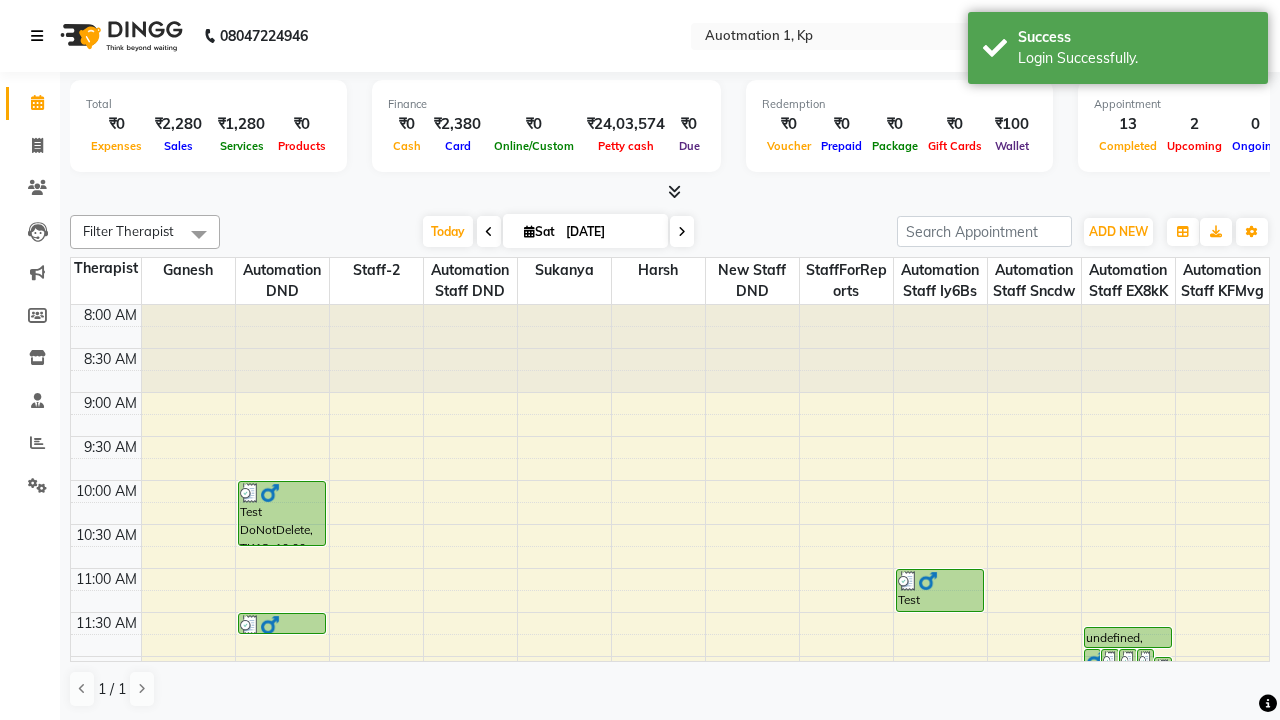 click at bounding box center (37, 36) 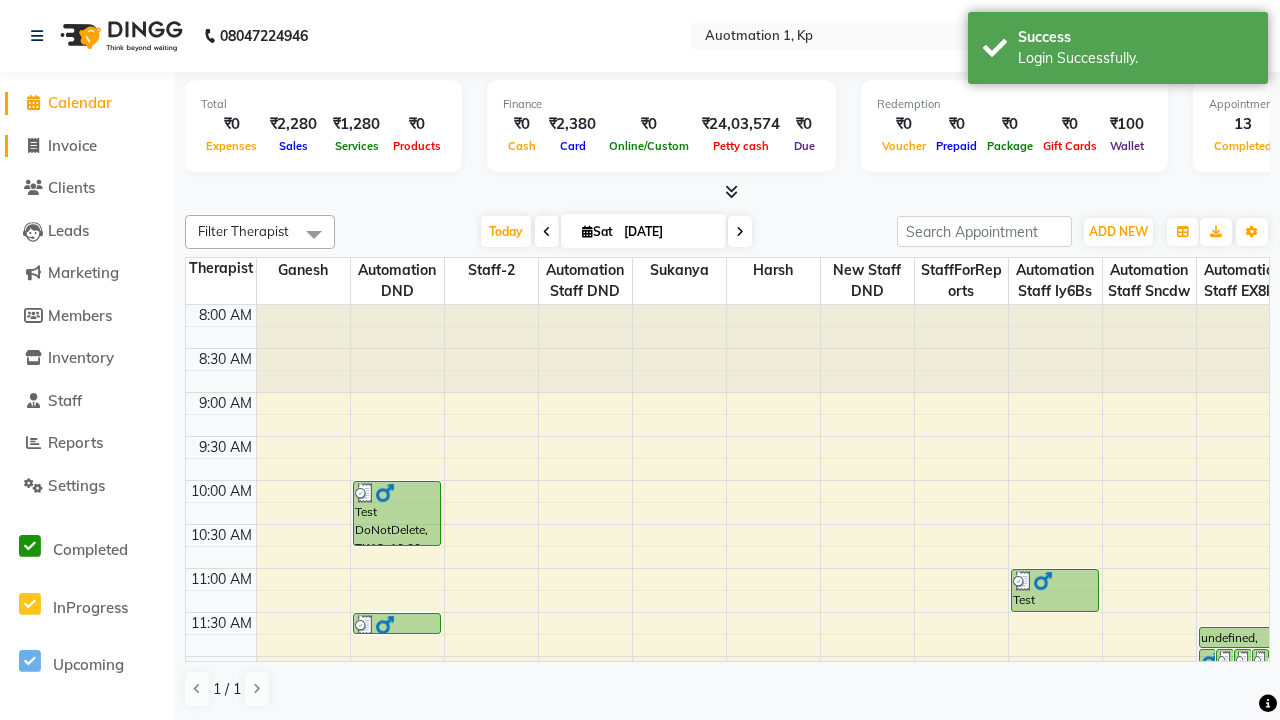 click on "Invoice" 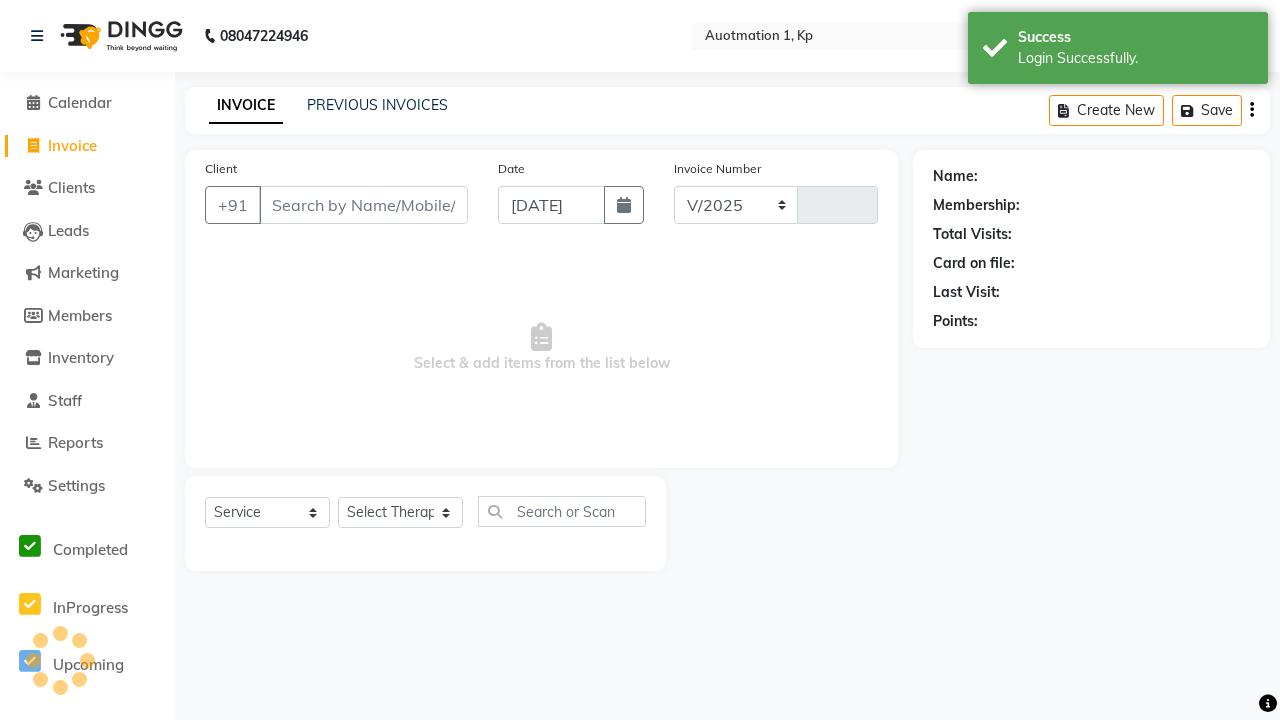 select on "150" 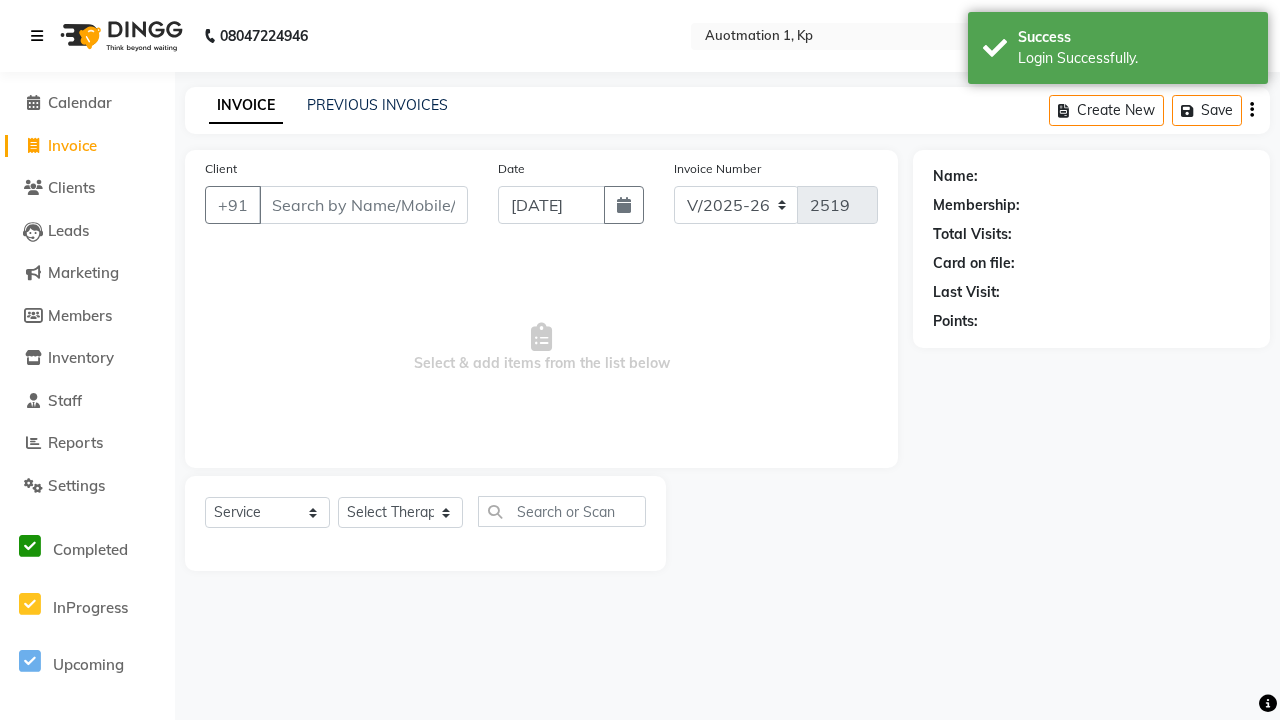click at bounding box center (37, 36) 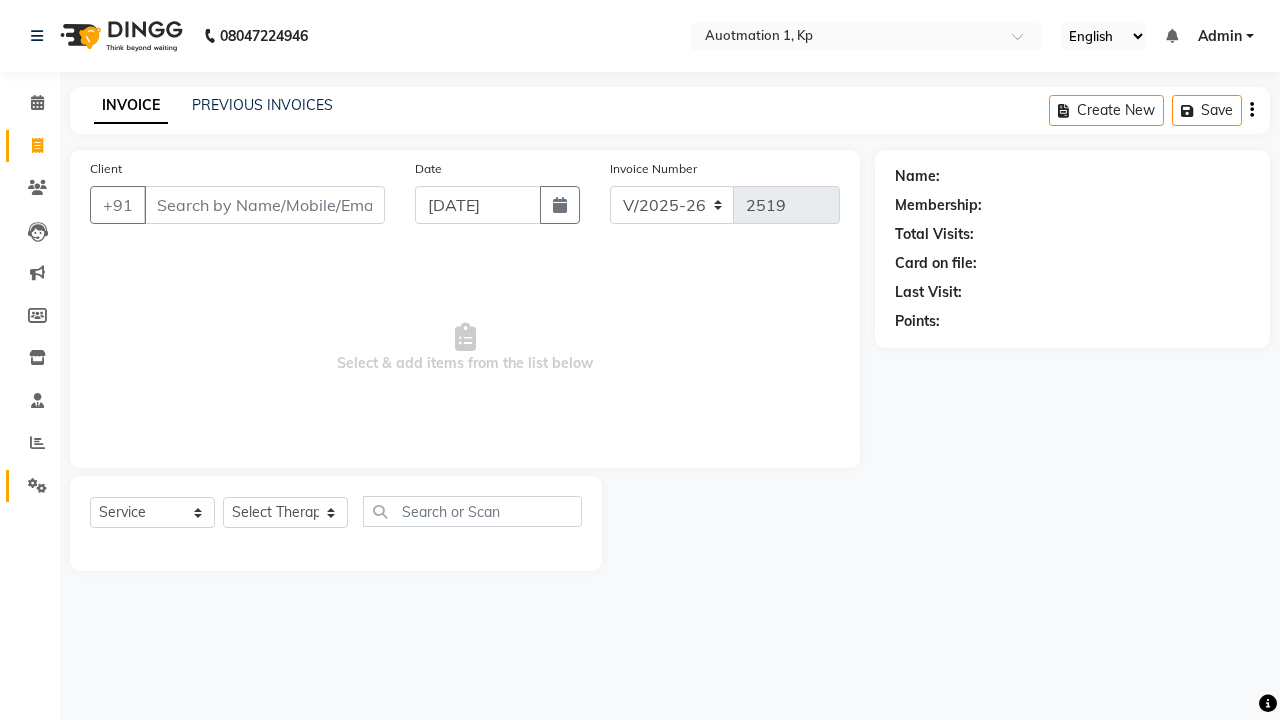 click 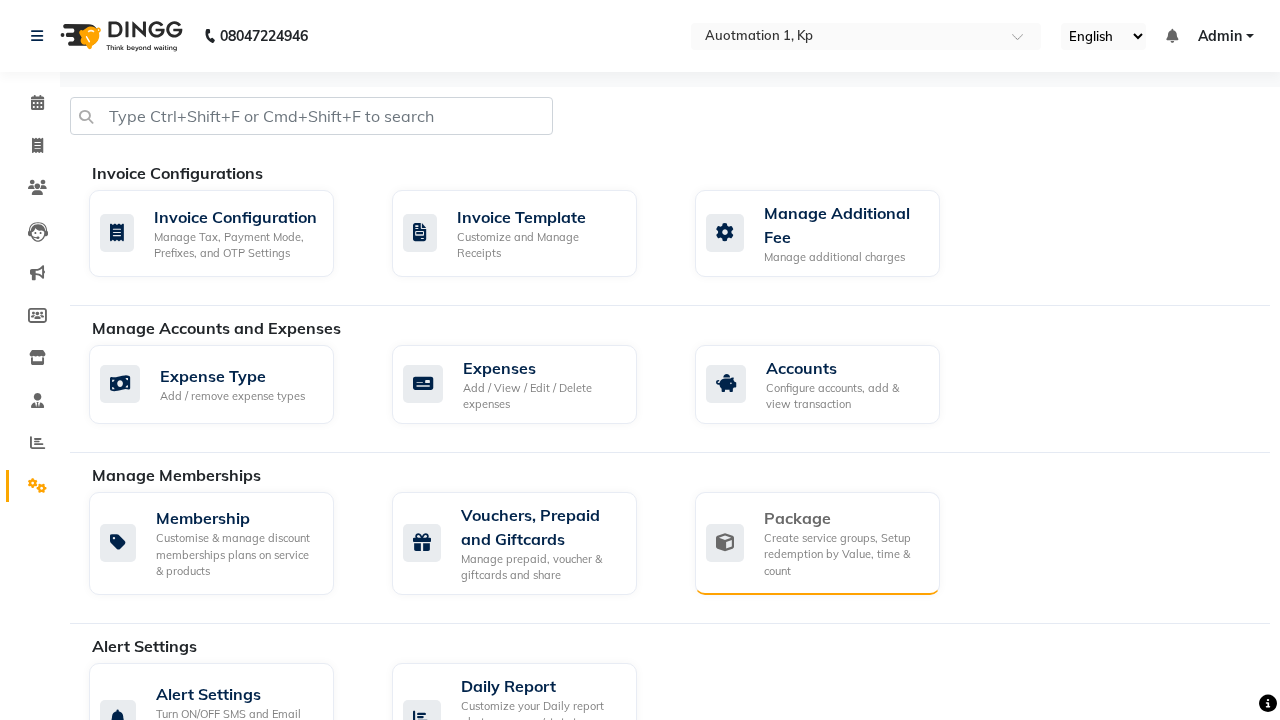 click on "Package" 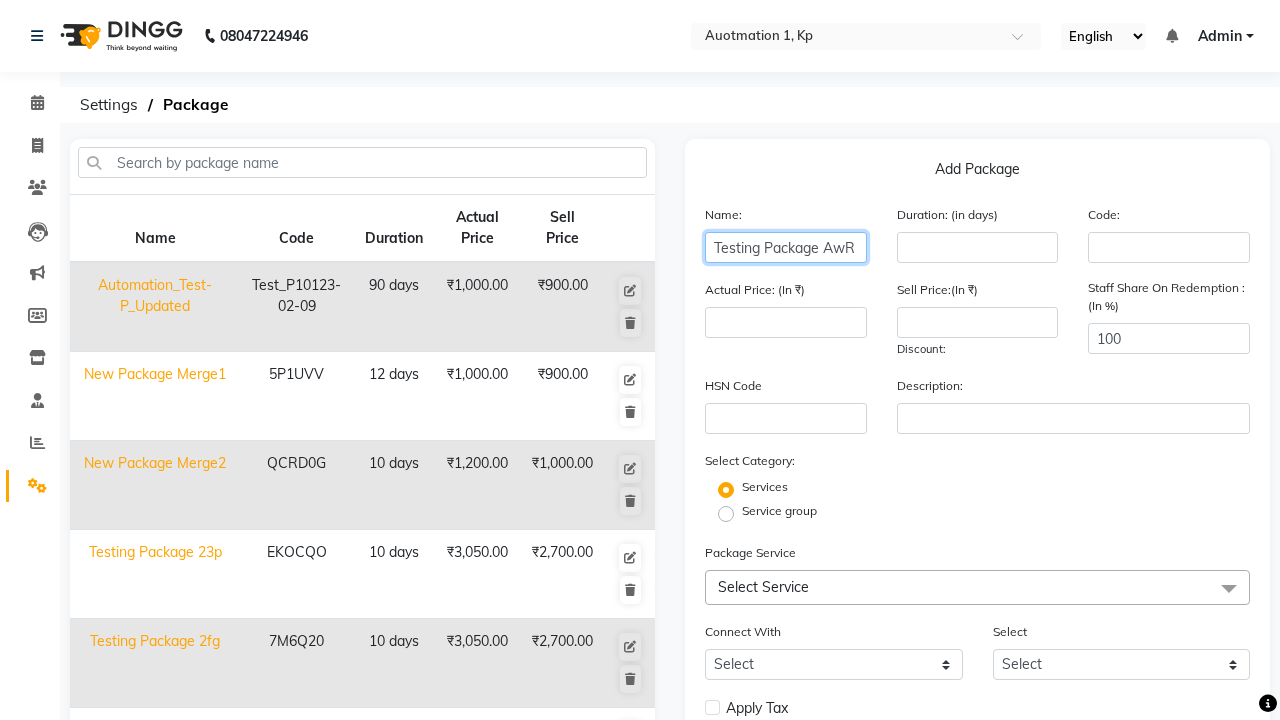type on "Testing Package AwR" 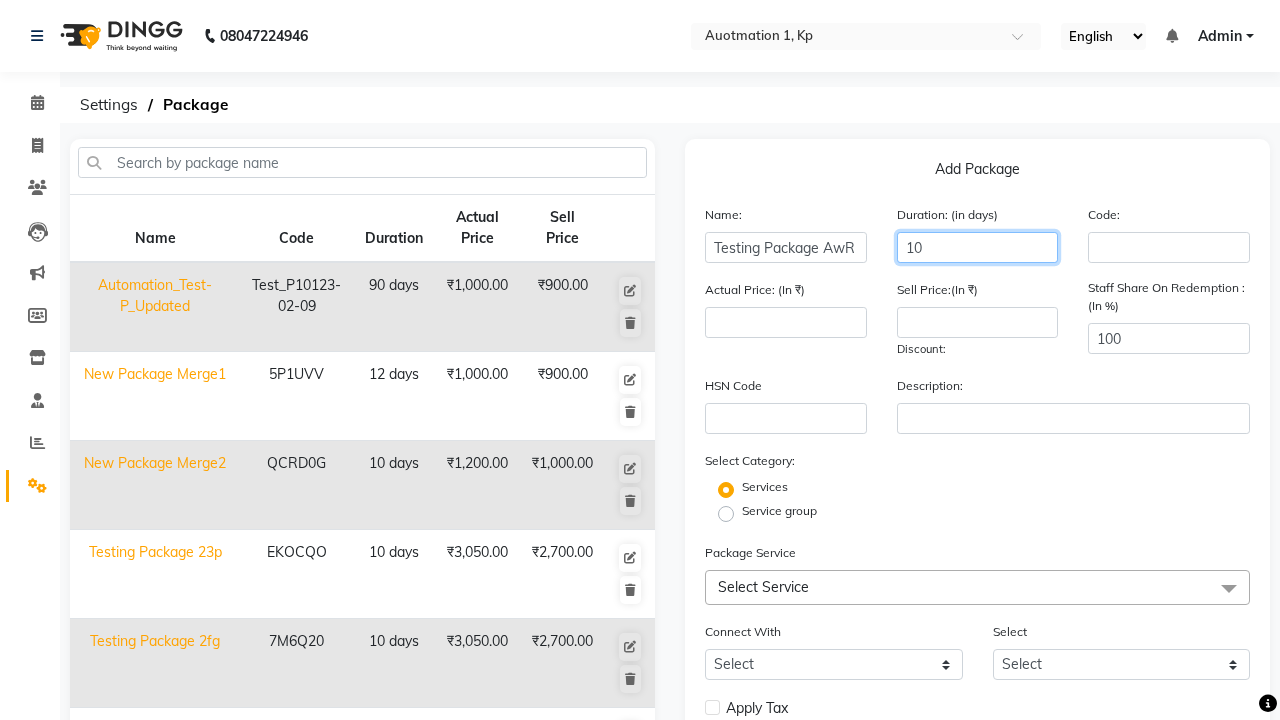 type on "10" 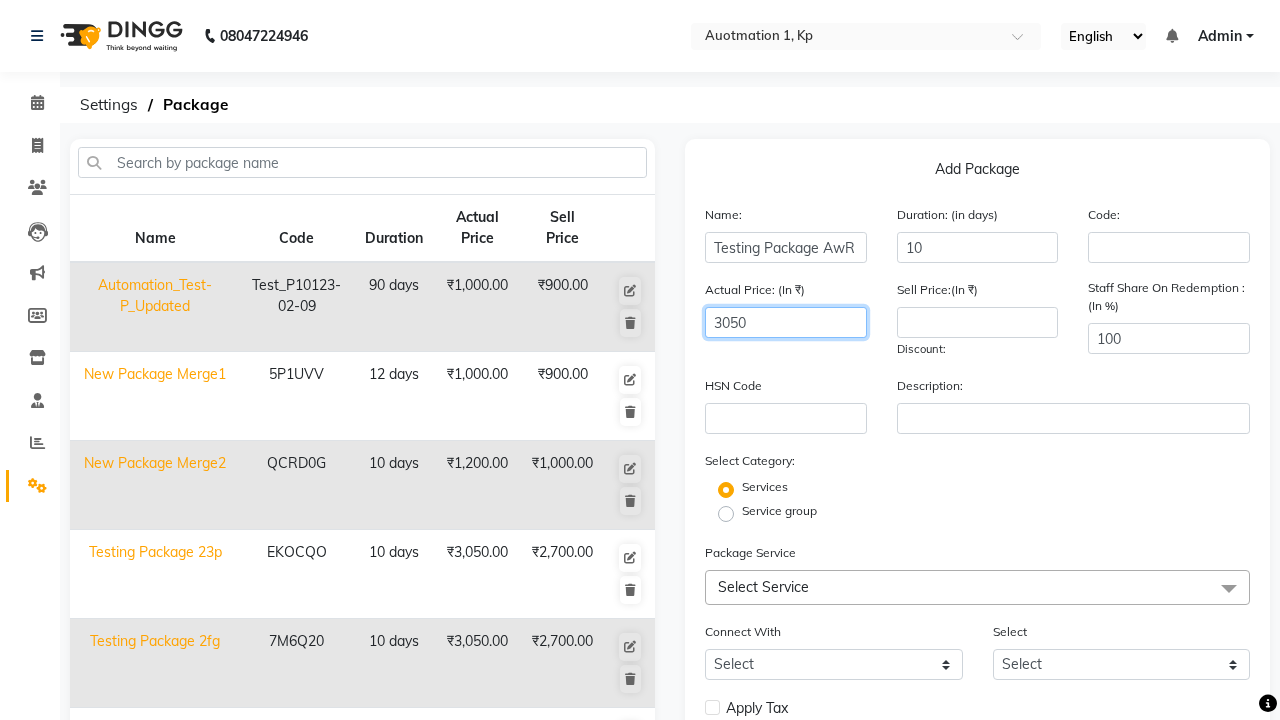 type on "3050" 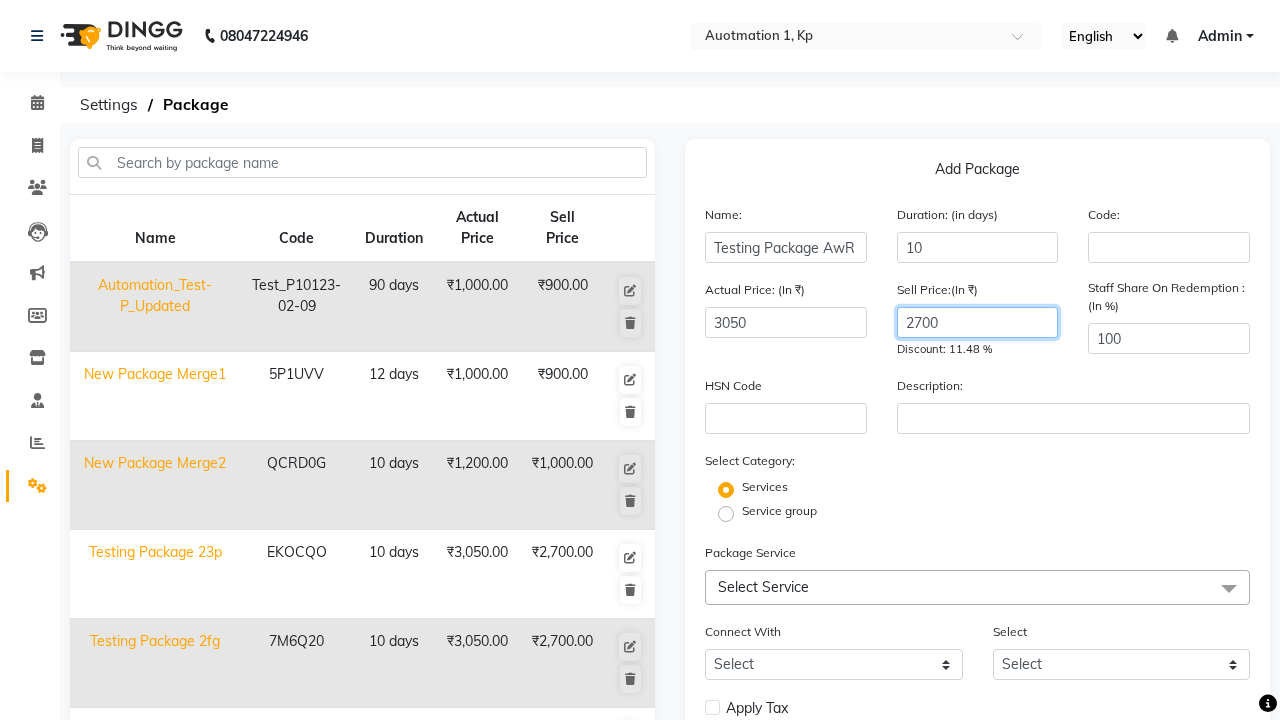 type on "2700" 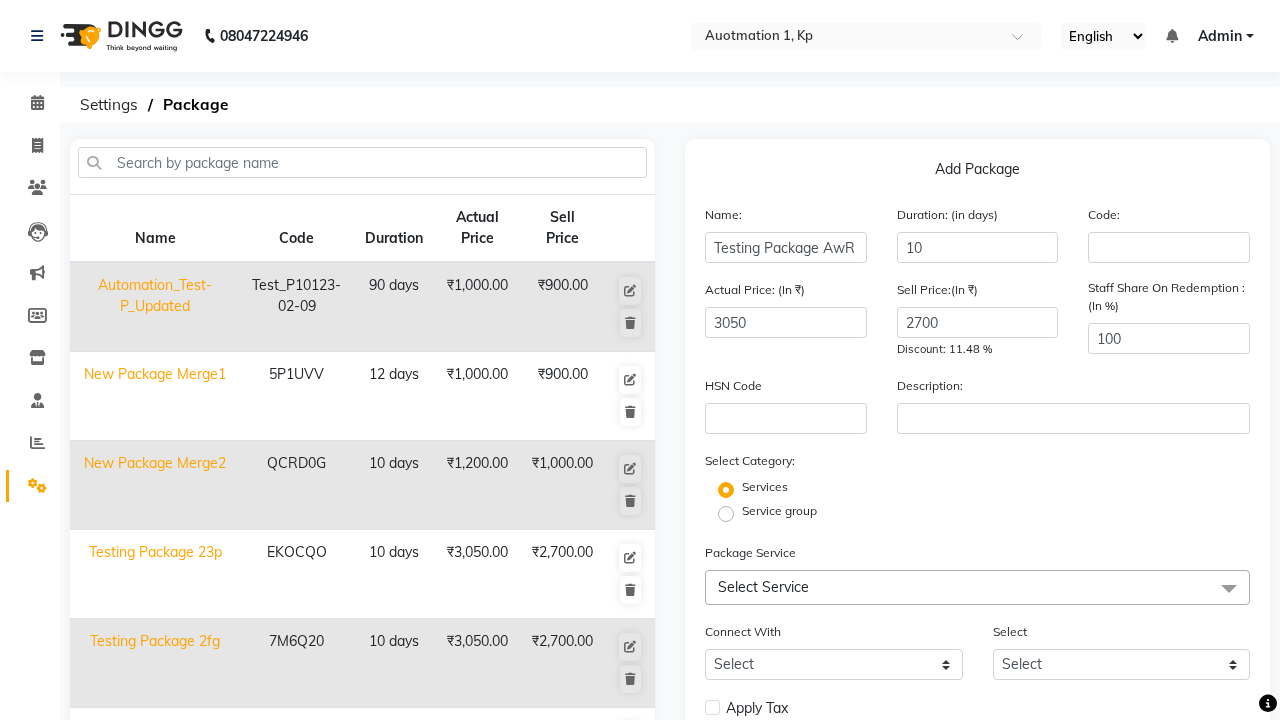 click on "Select Service" 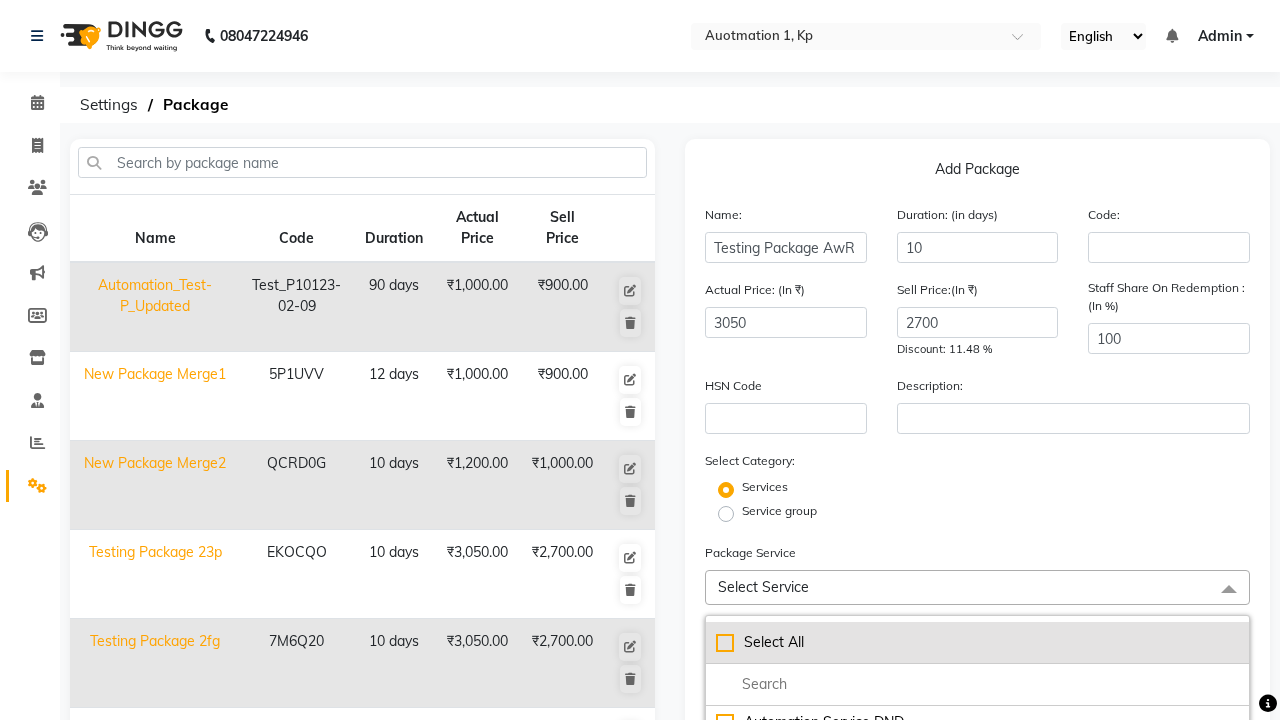 click on "Select All" 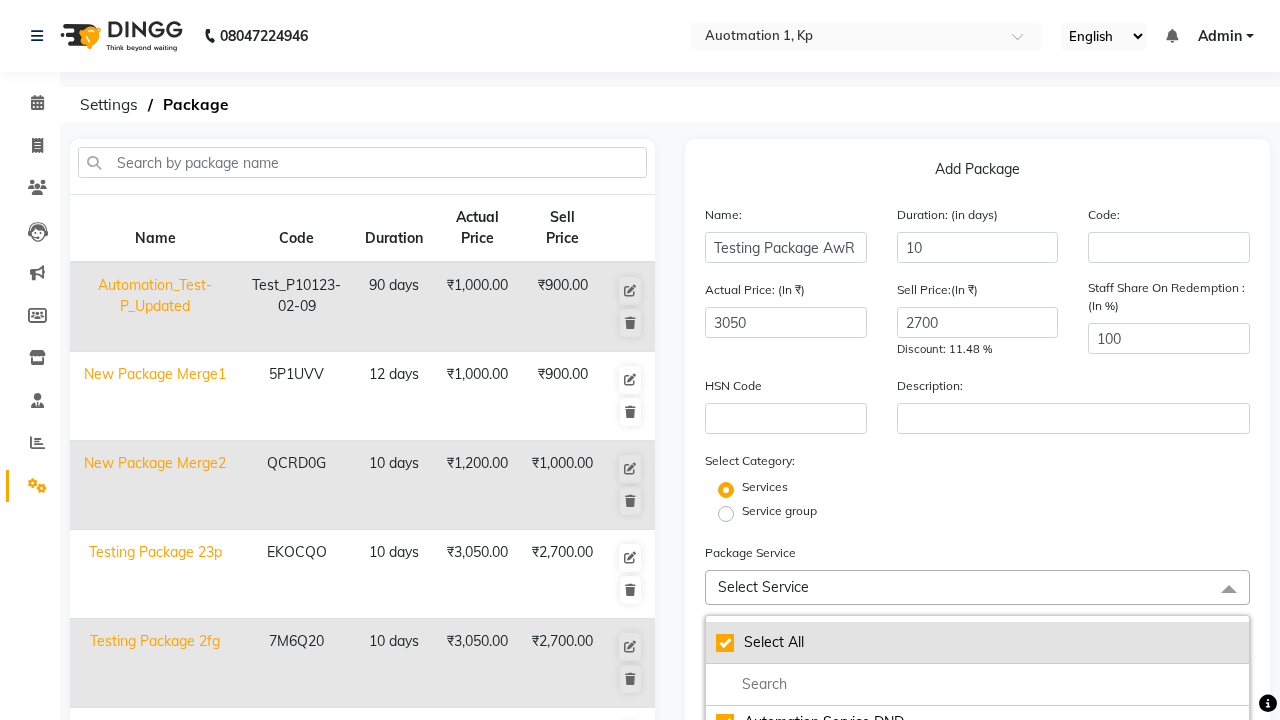 checkbox on "true" 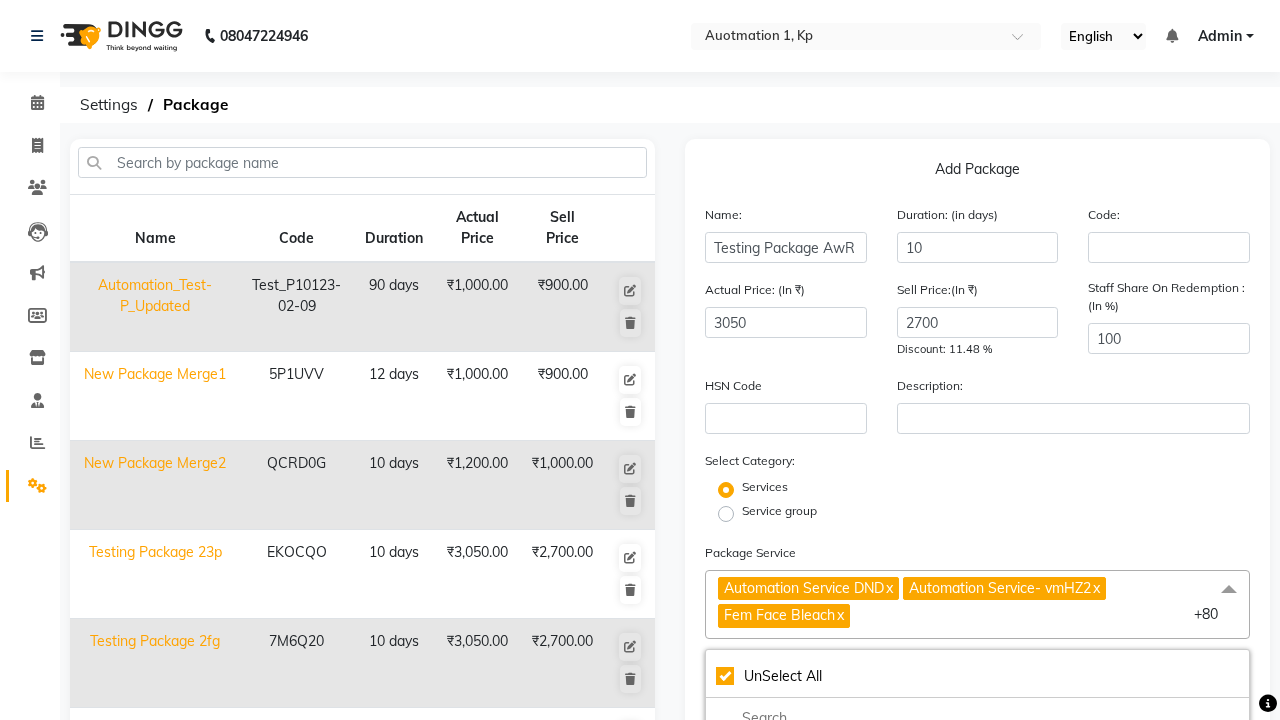click on "Automation Service DND" 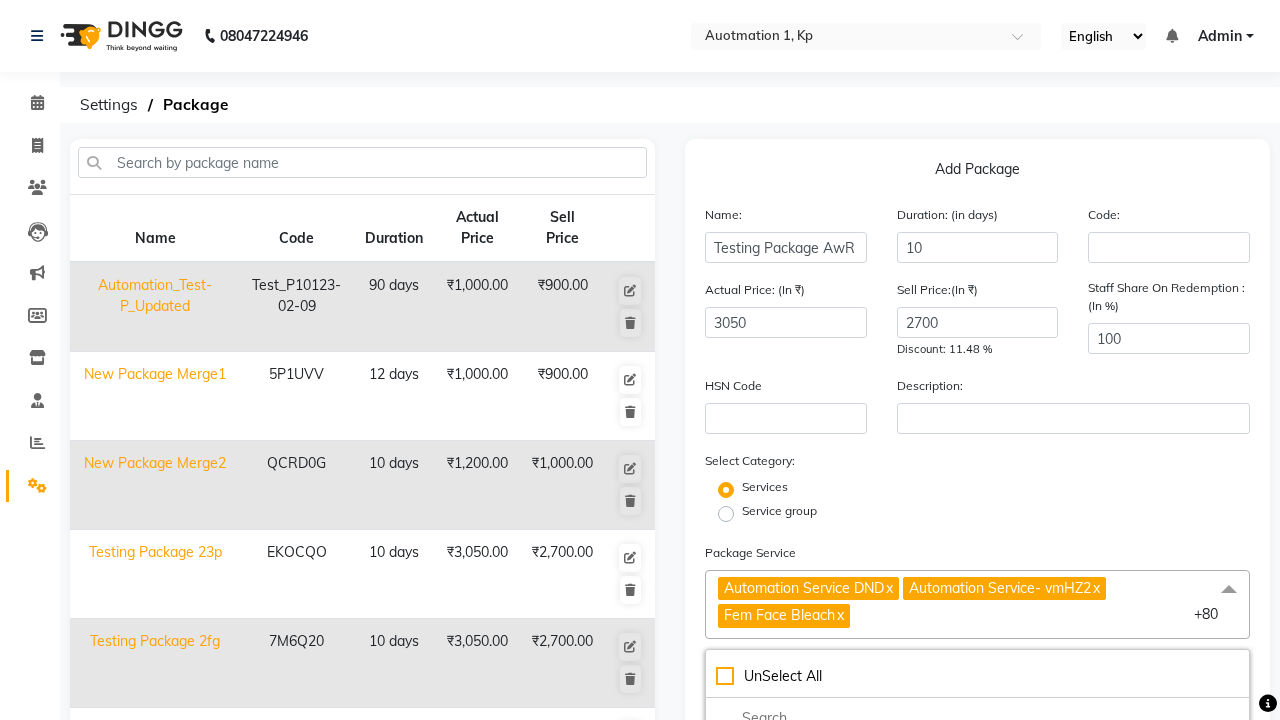 checkbox on "false" 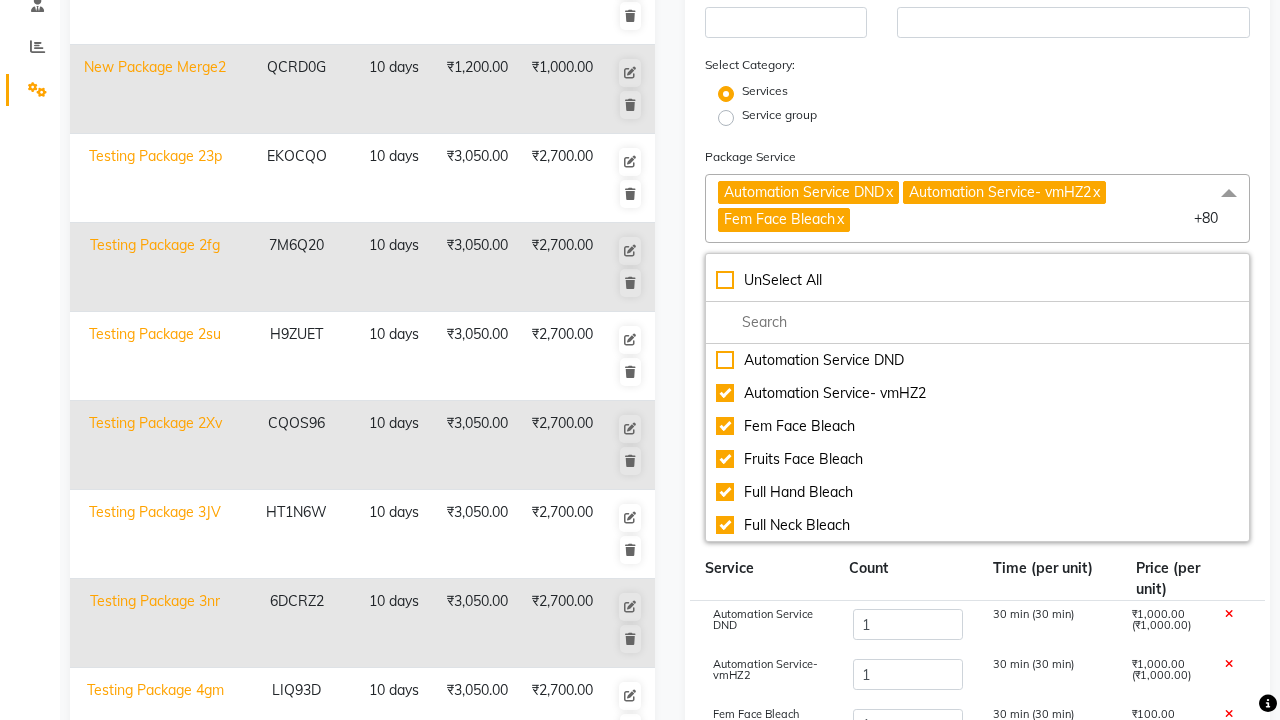 click on "Save" 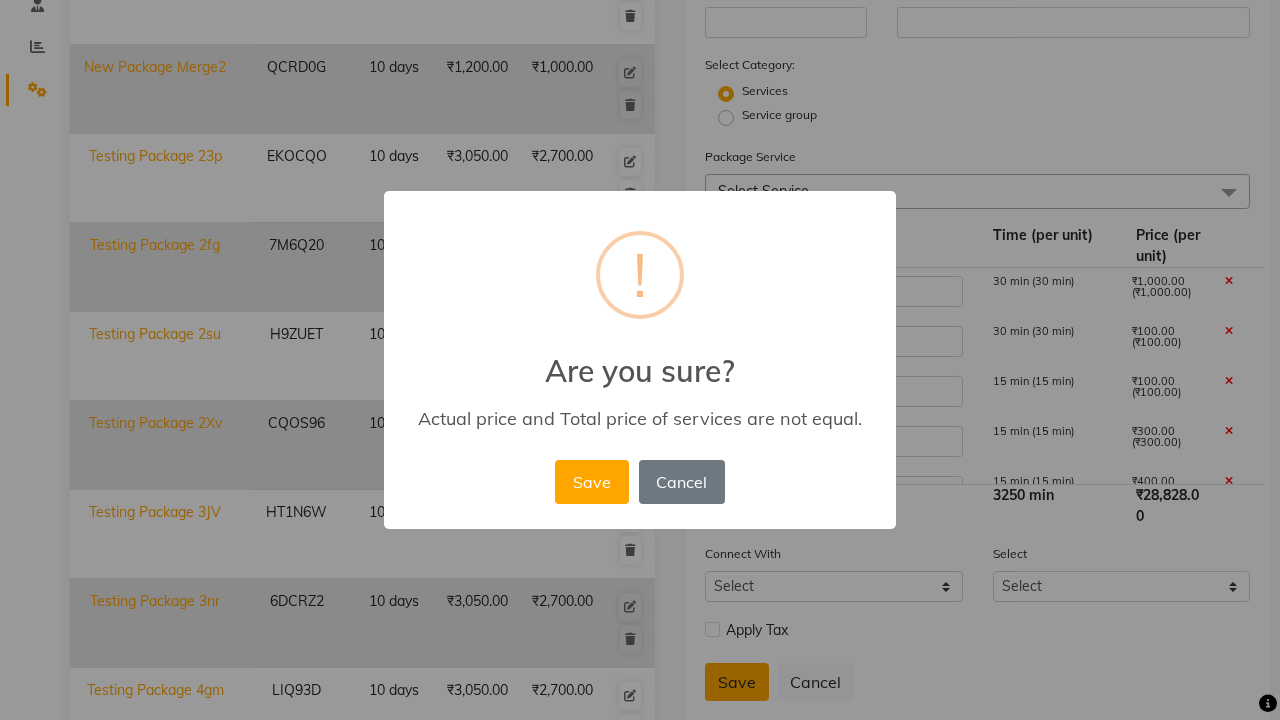 scroll, scrollTop: 527, scrollLeft: 0, axis: vertical 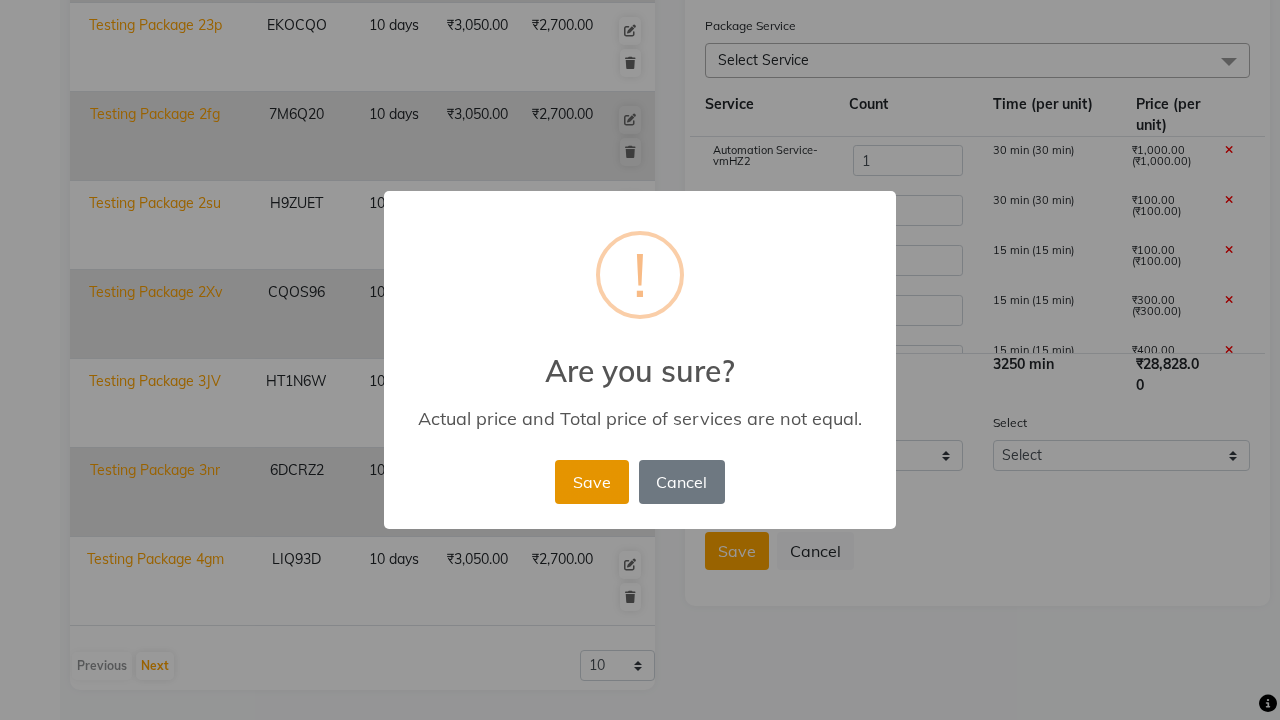 click on "Save" at bounding box center [591, 482] 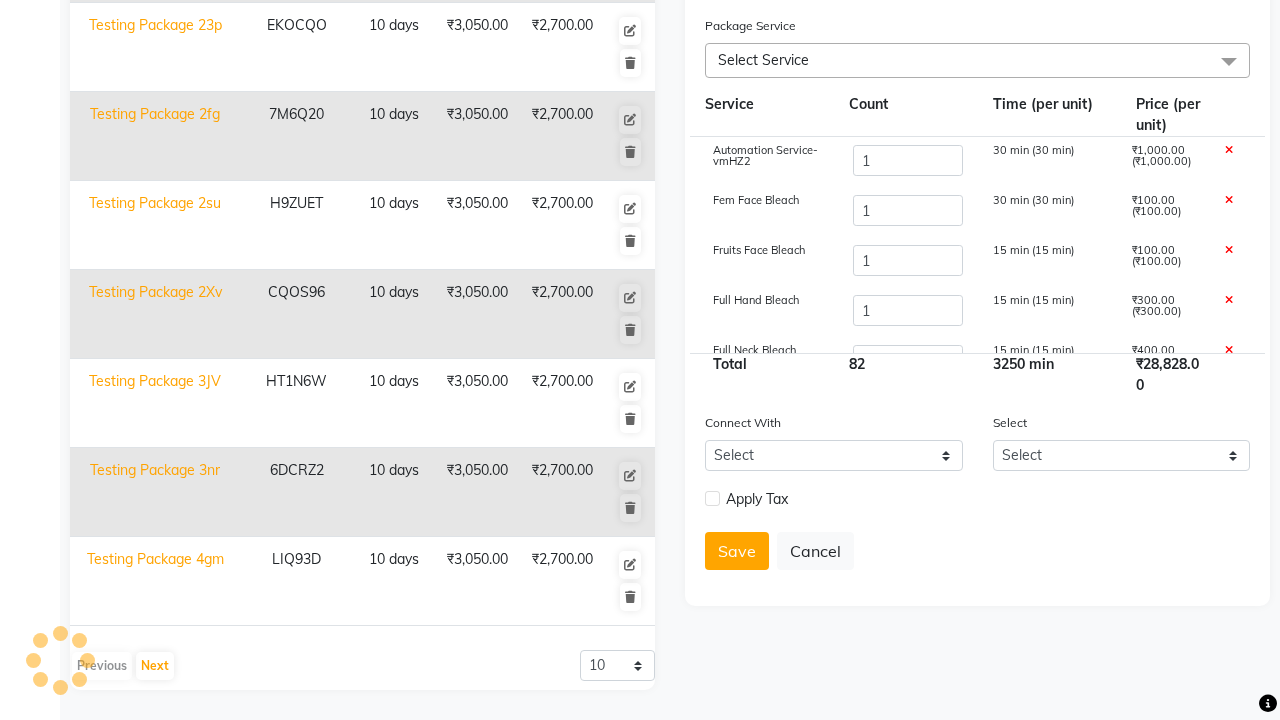 type 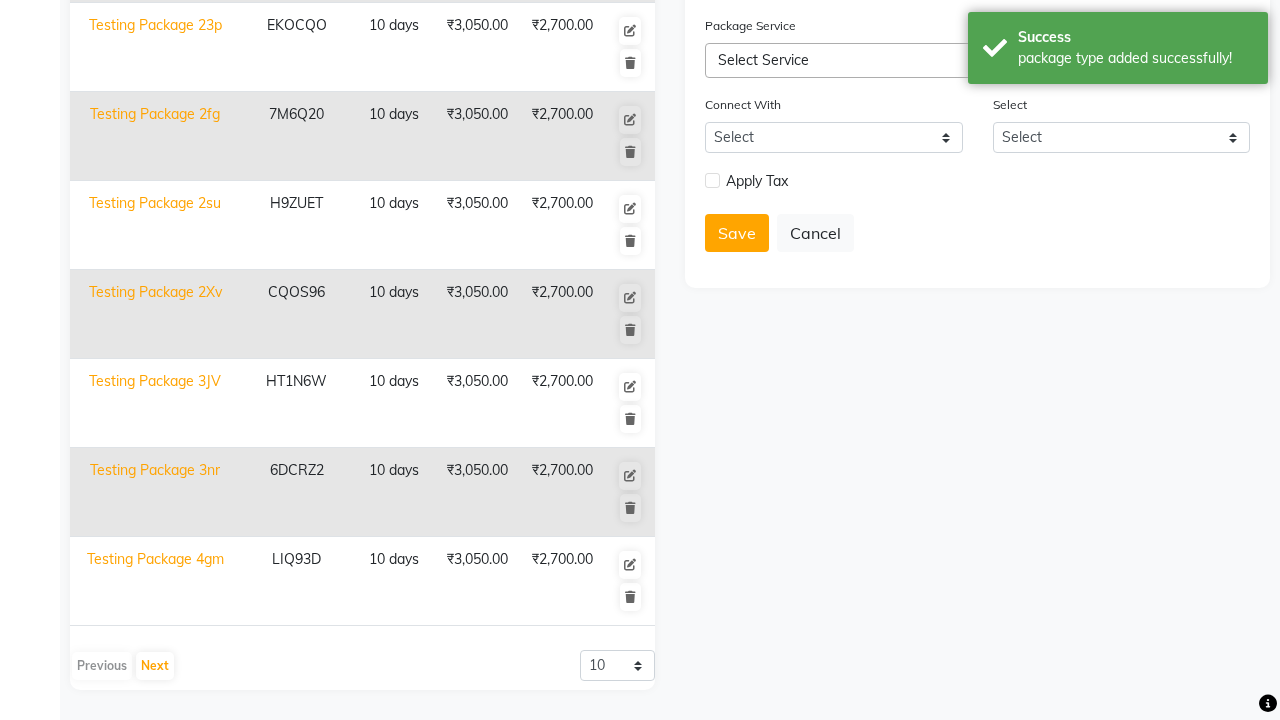 click on "package type added successfully!" at bounding box center [1135, 58] 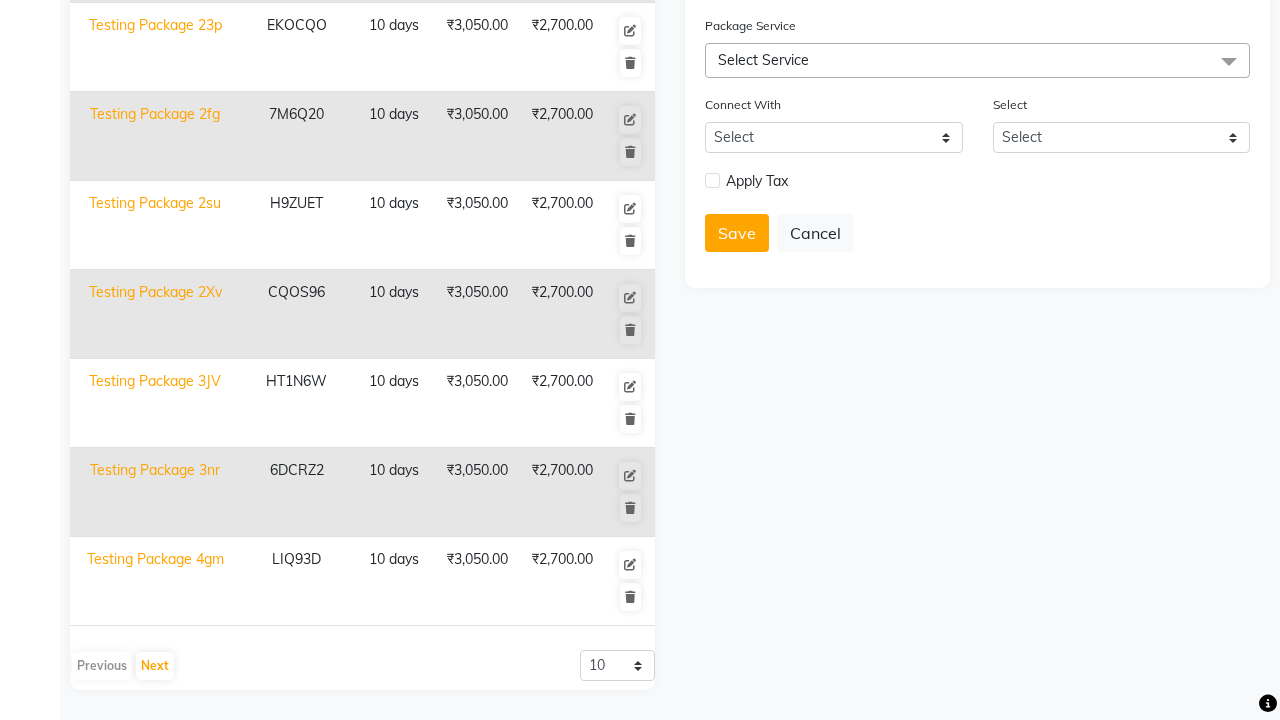 click at bounding box center [37, -491] 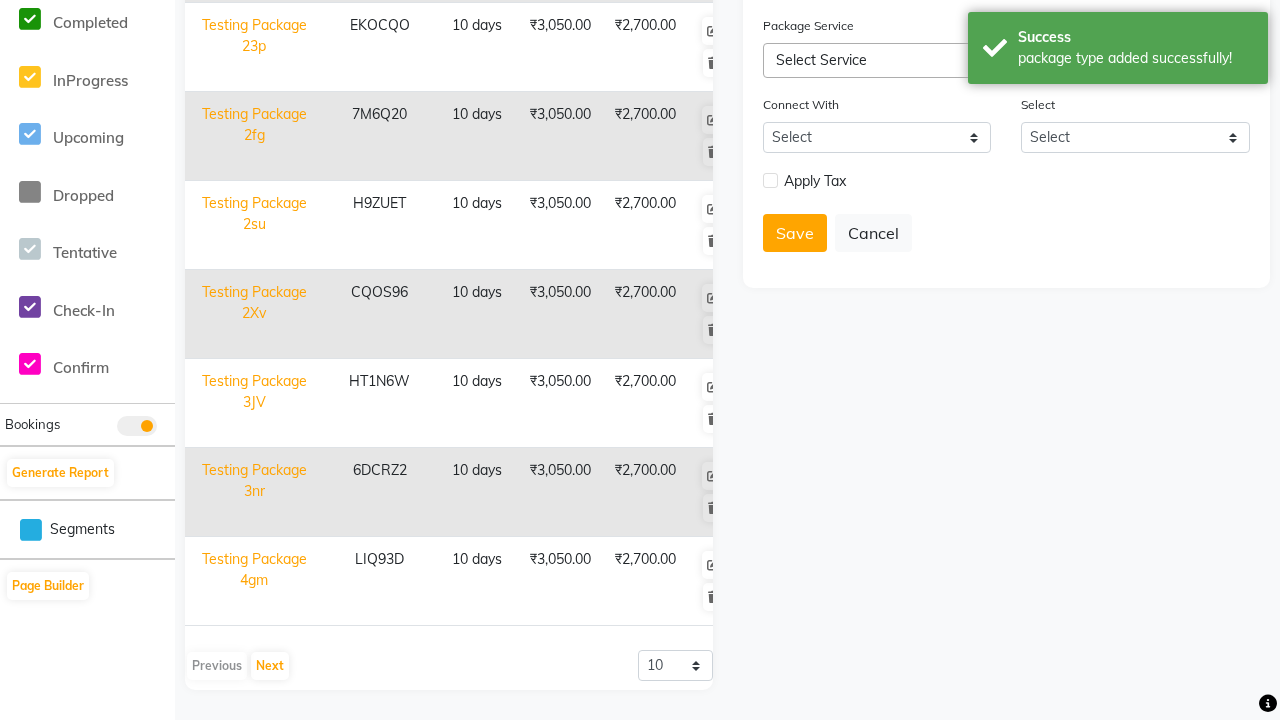 scroll, scrollTop: 0, scrollLeft: 0, axis: both 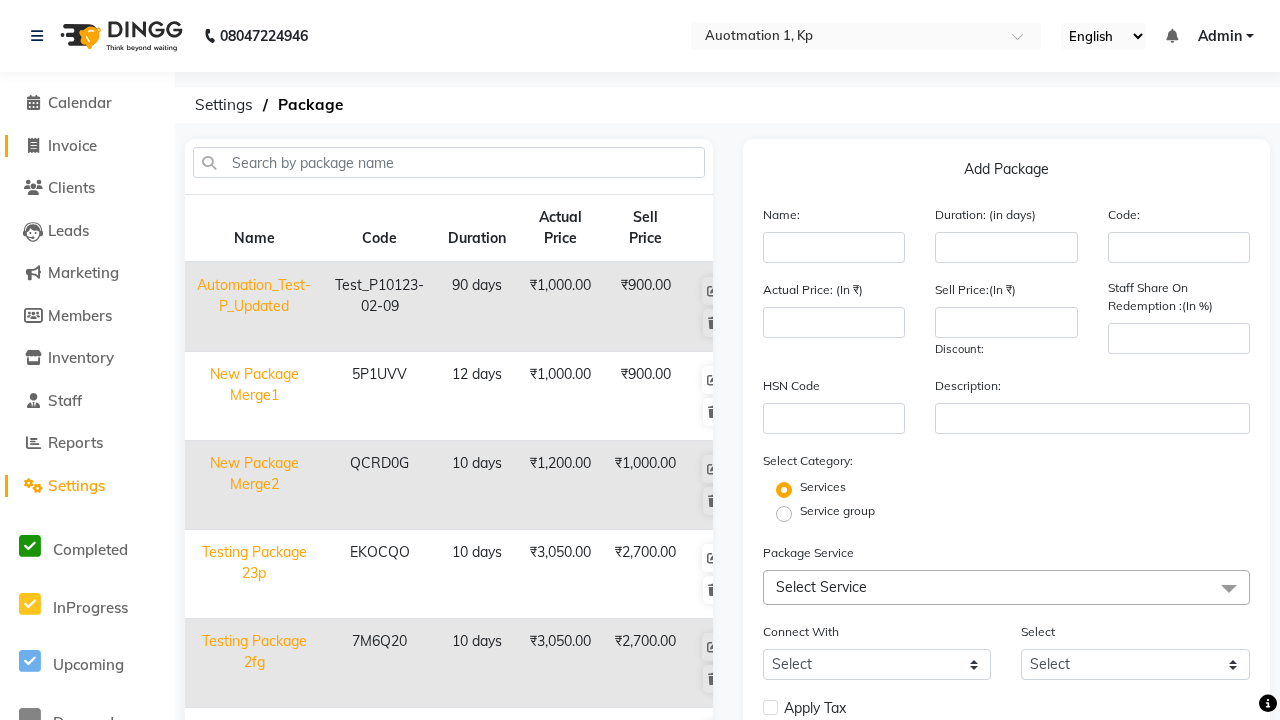 click on "Invoice" 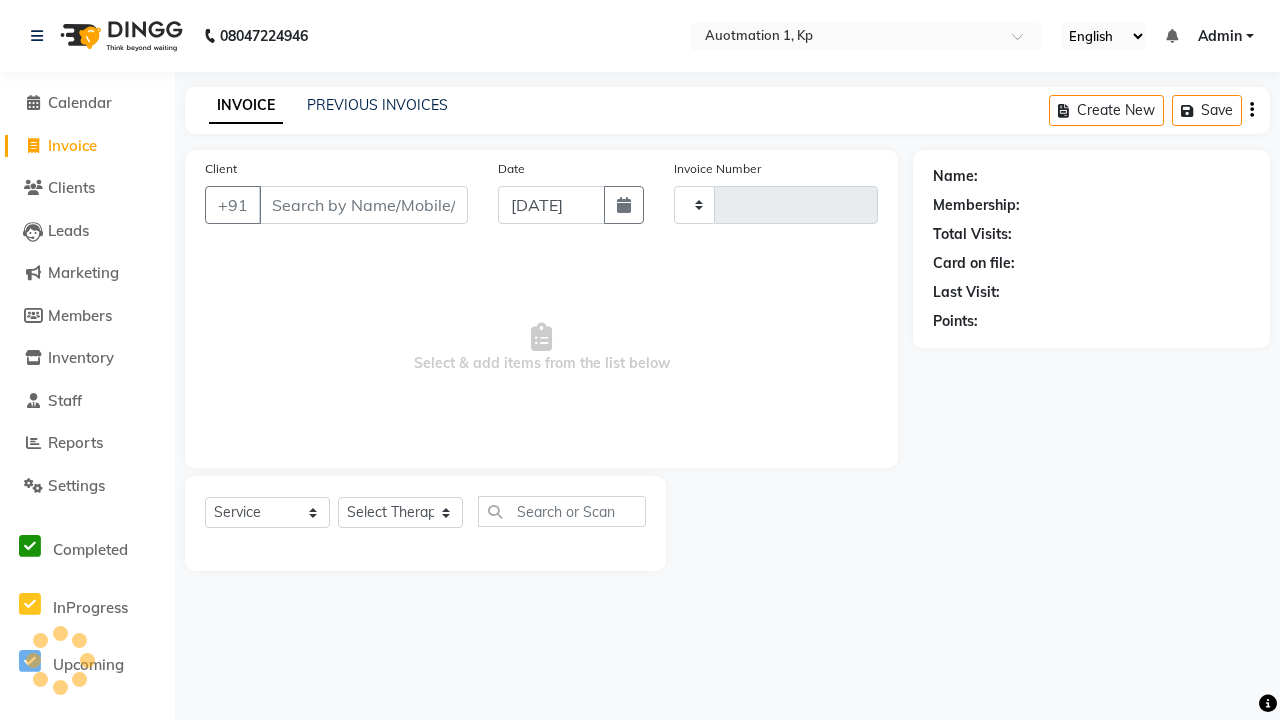 type on "709090909" 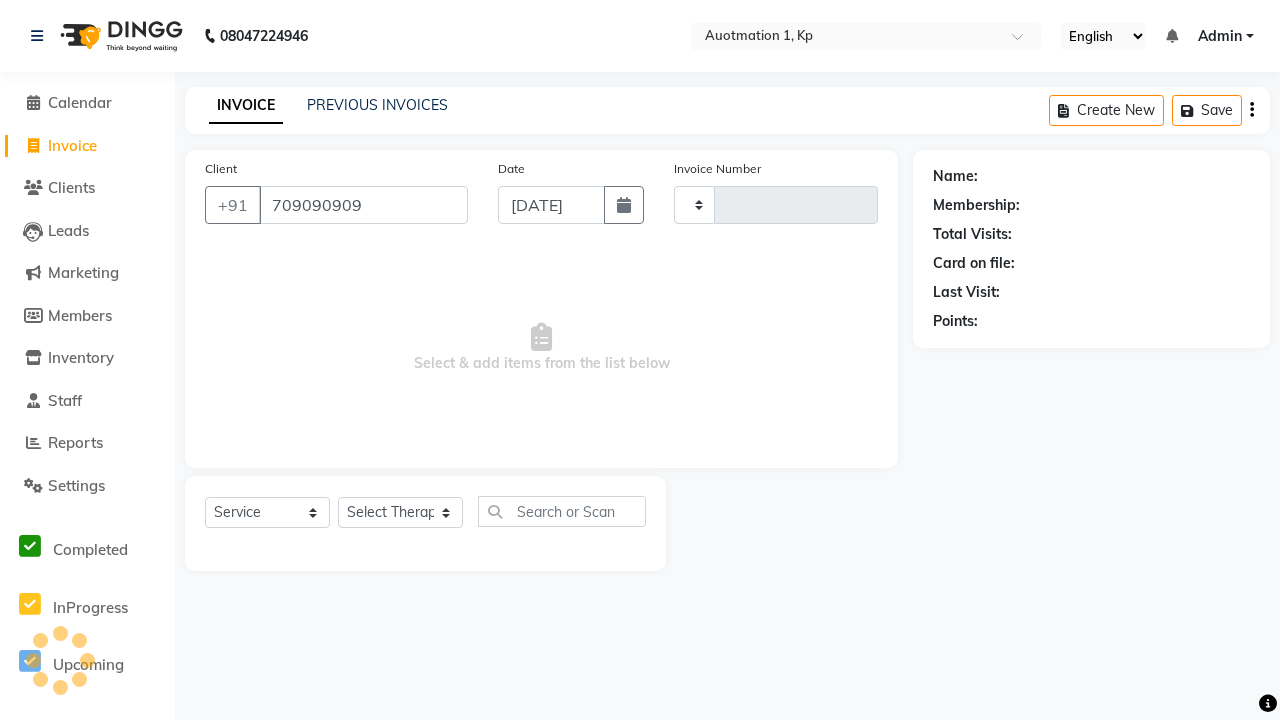 type on "2519" 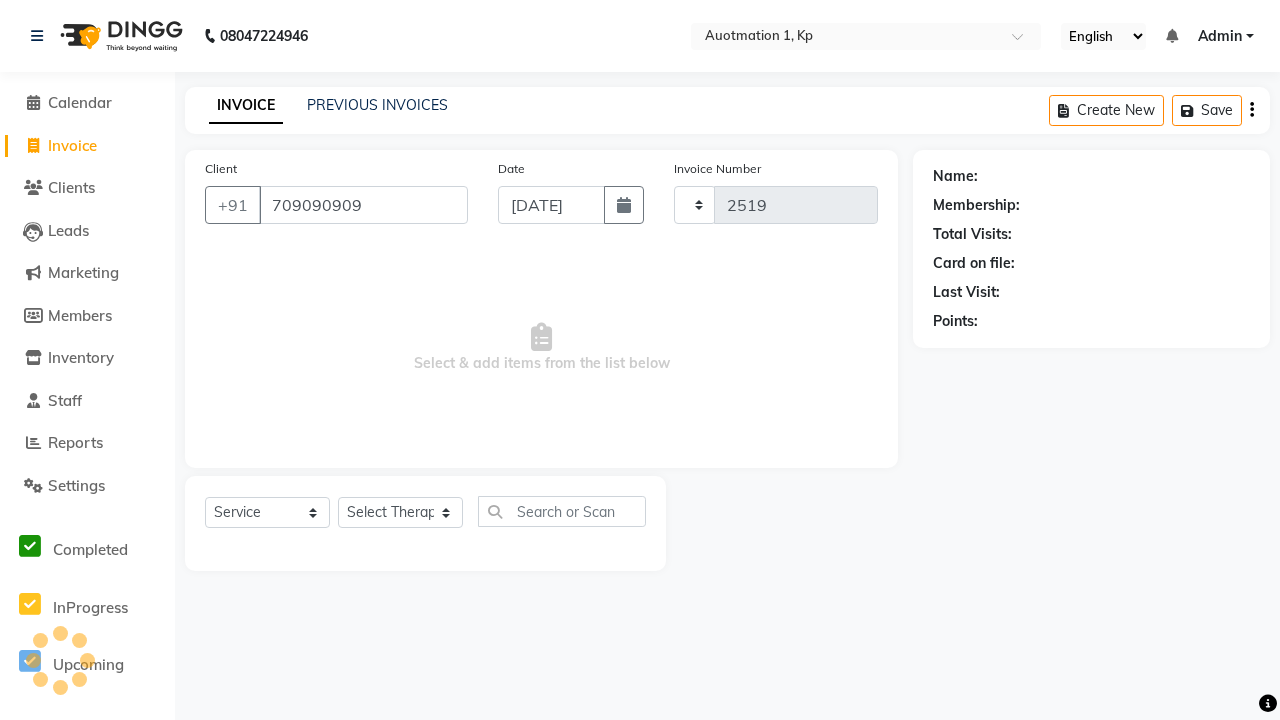 select on "150" 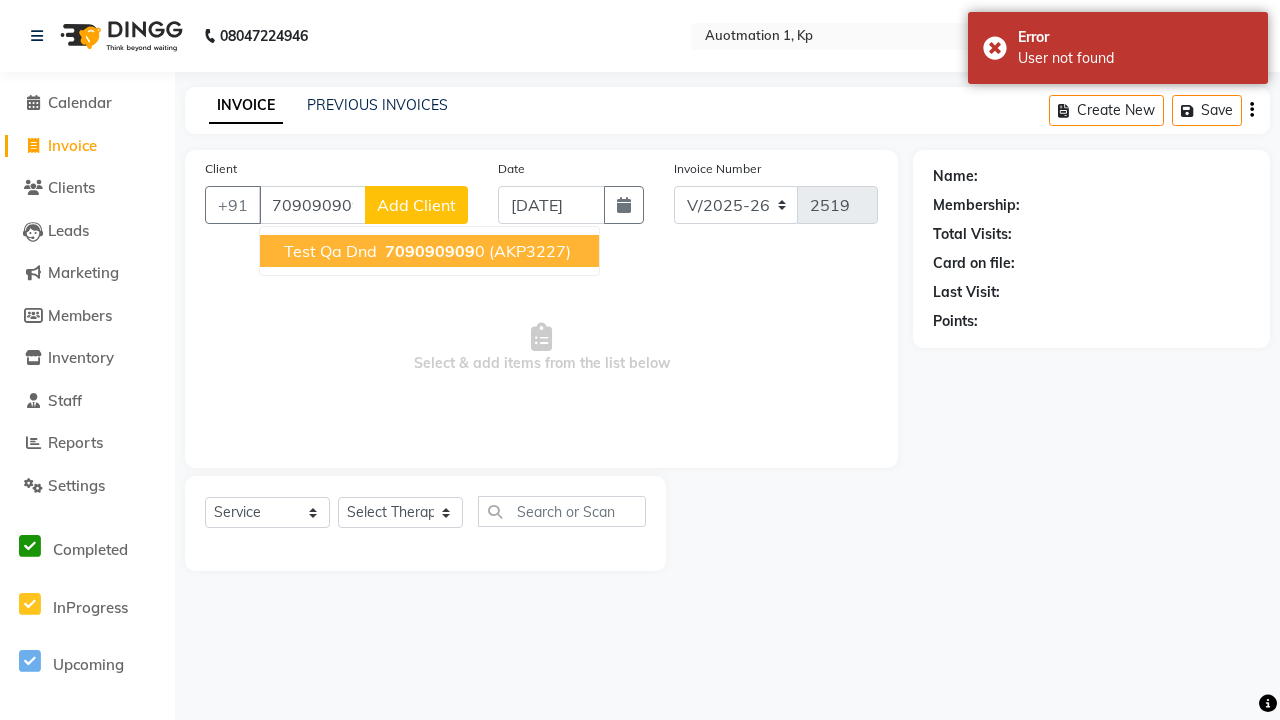 click on "709090909" at bounding box center [430, 251] 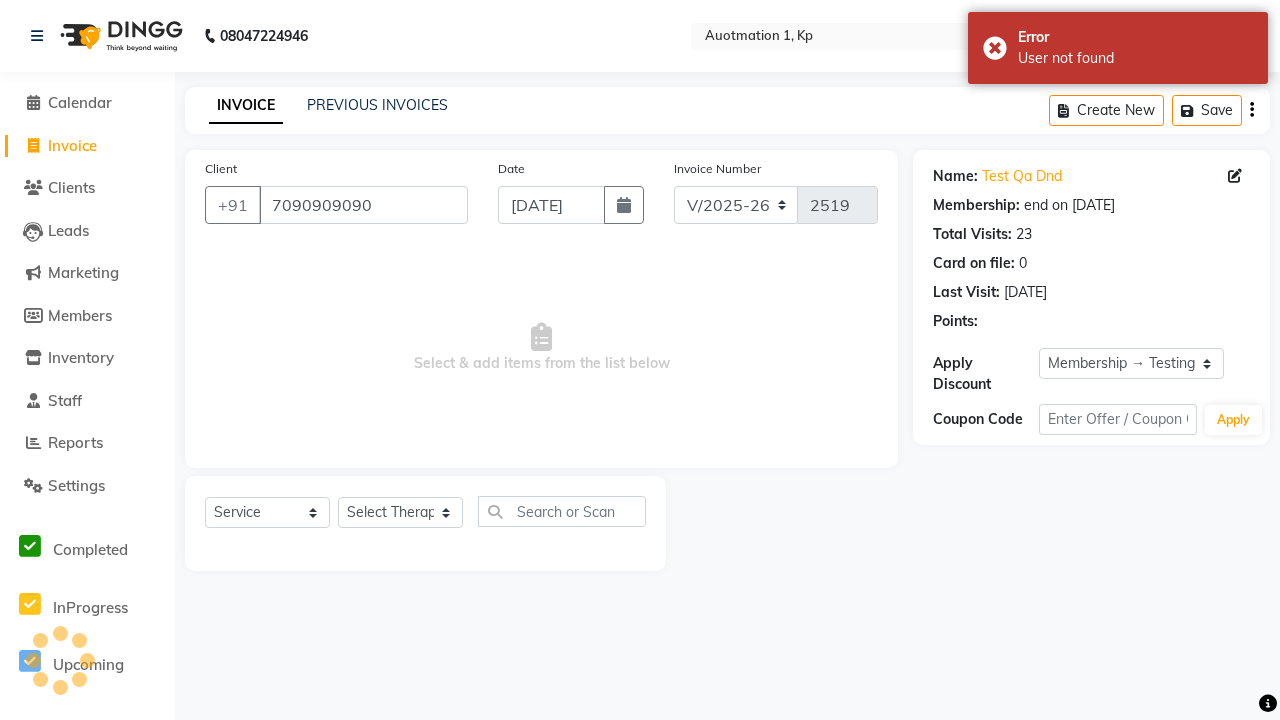 select on "0:" 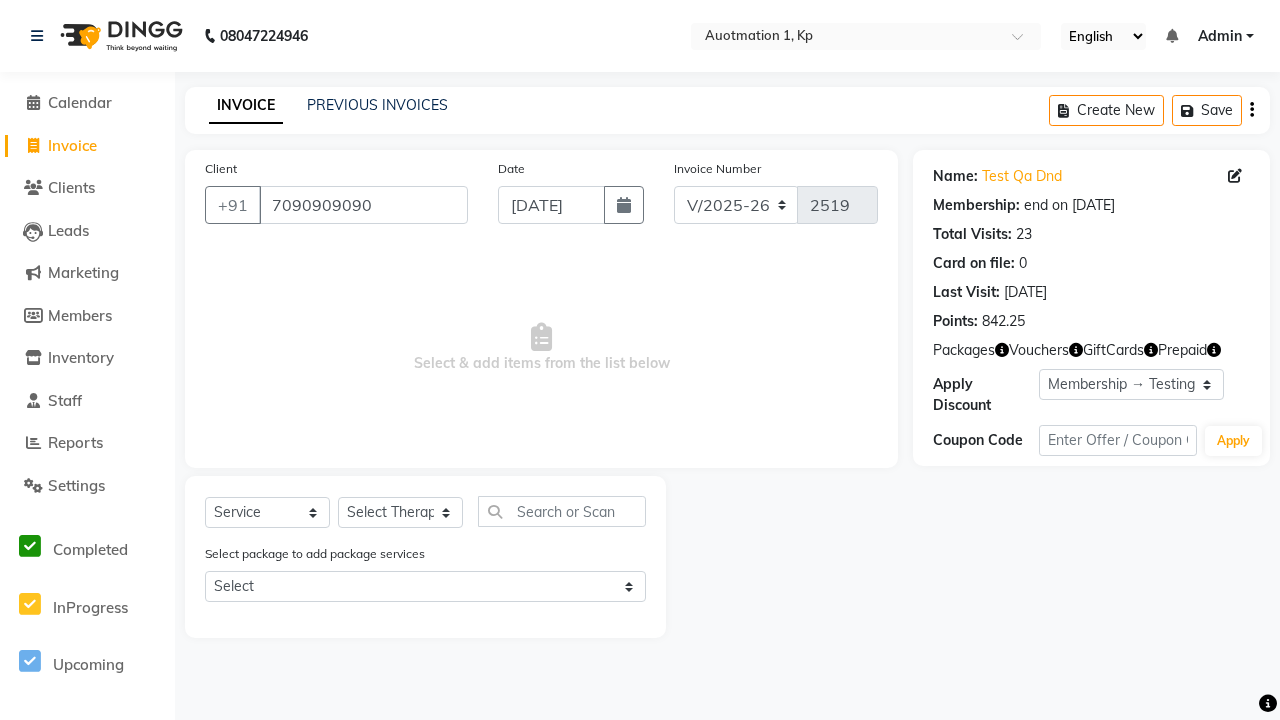 select on "package" 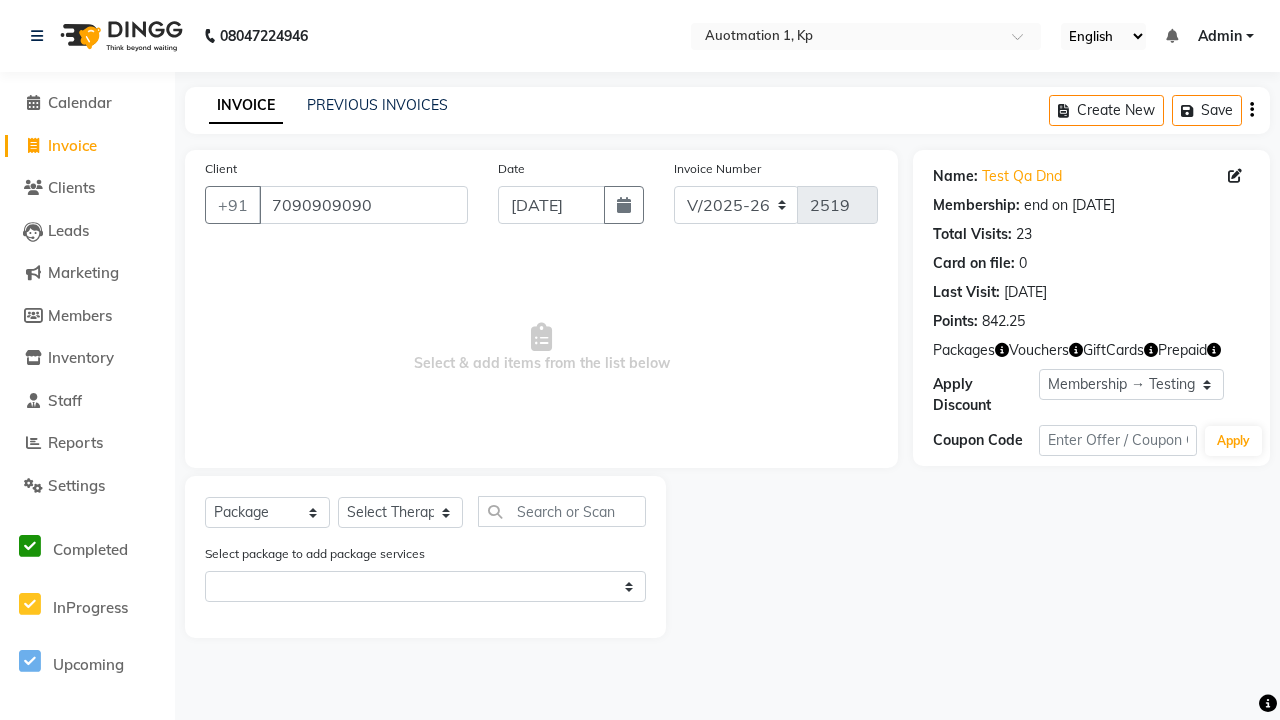 select on "5439" 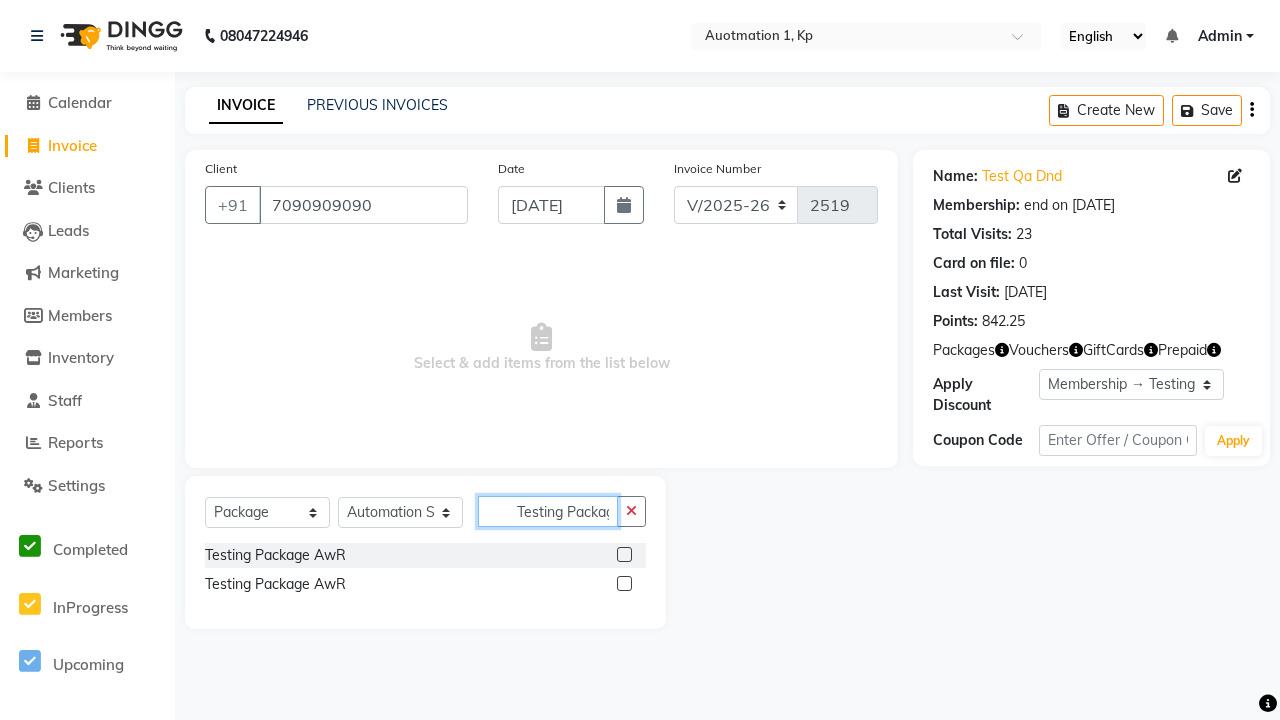 scroll, scrollTop: 0, scrollLeft: 21, axis: horizontal 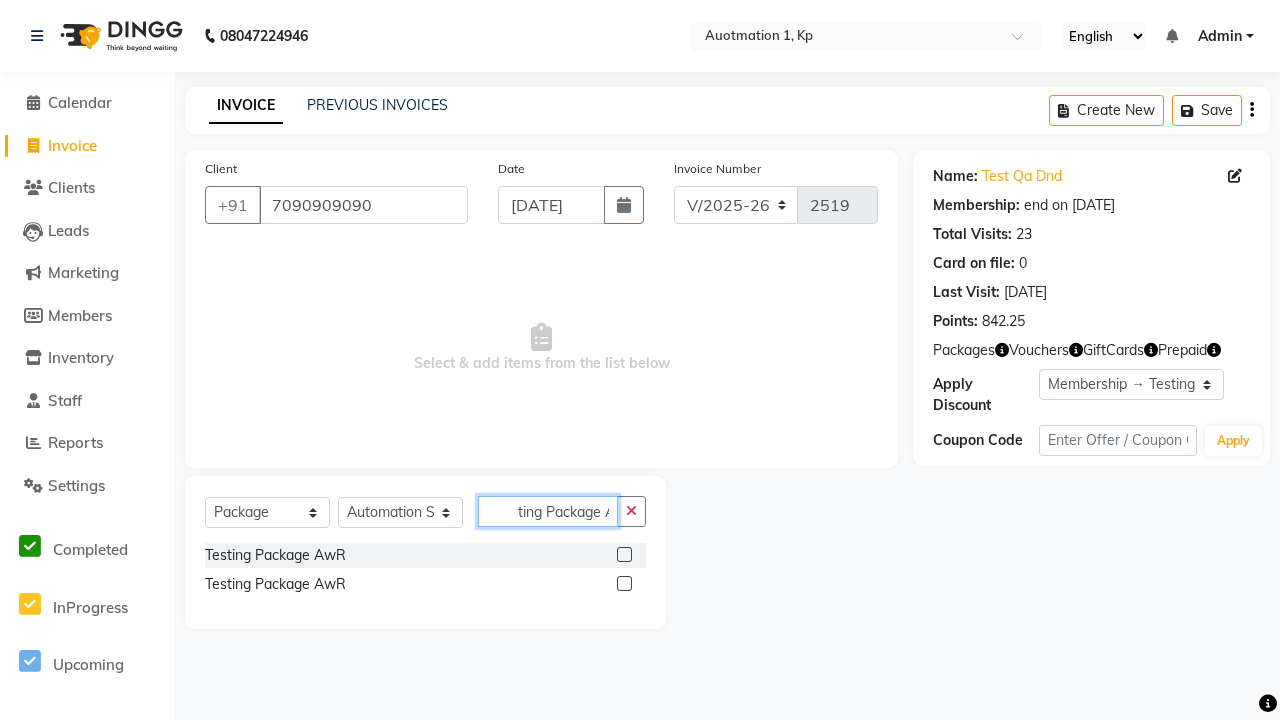 type on "Testing Package AwR" 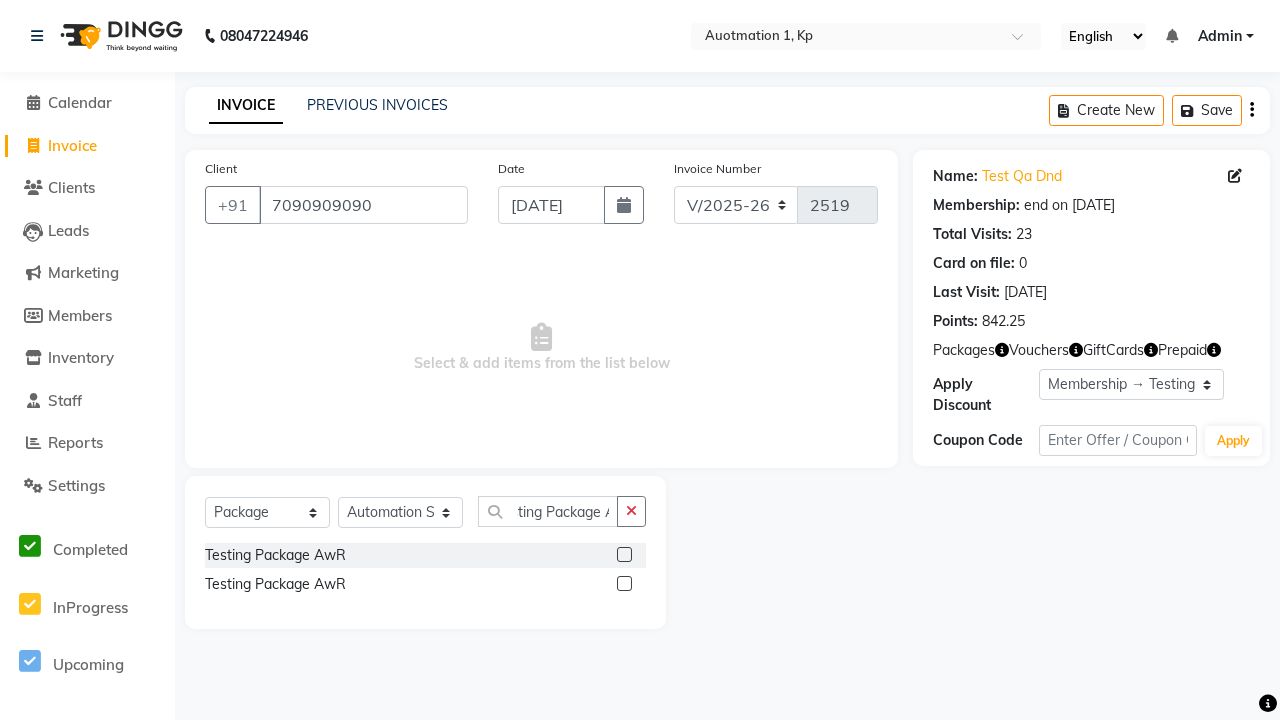 click 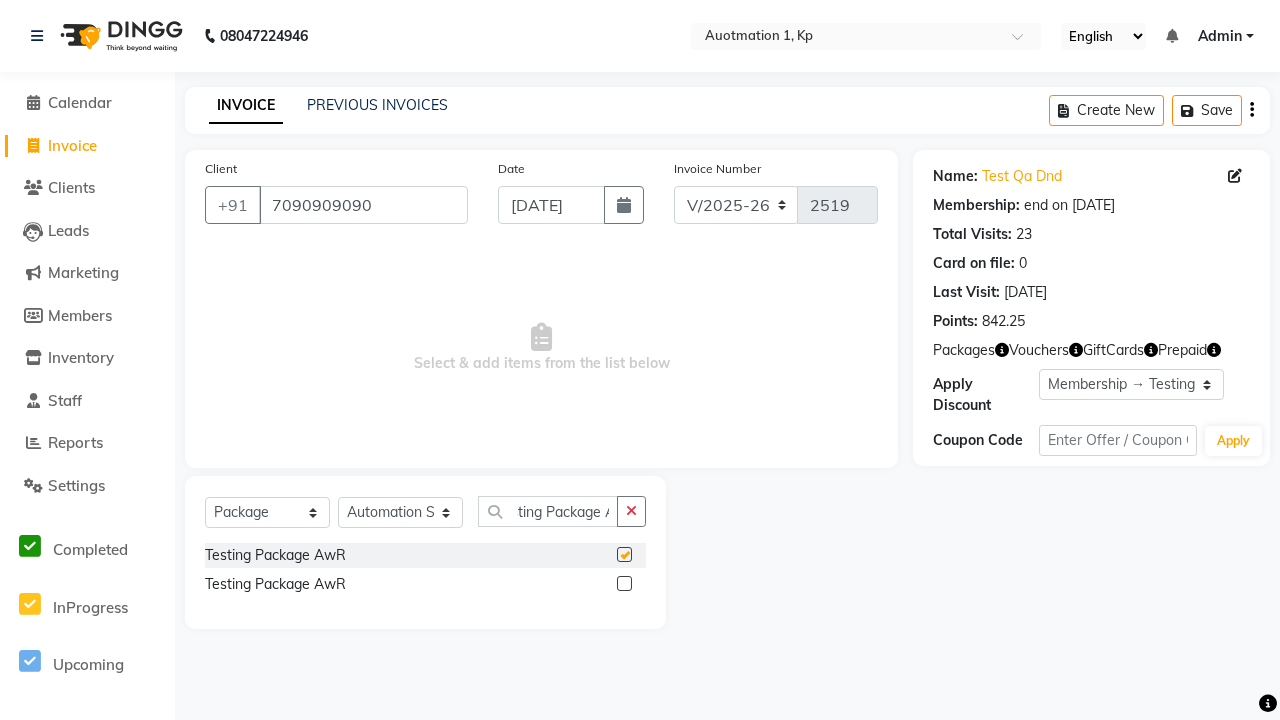 scroll, scrollTop: 0, scrollLeft: 0, axis: both 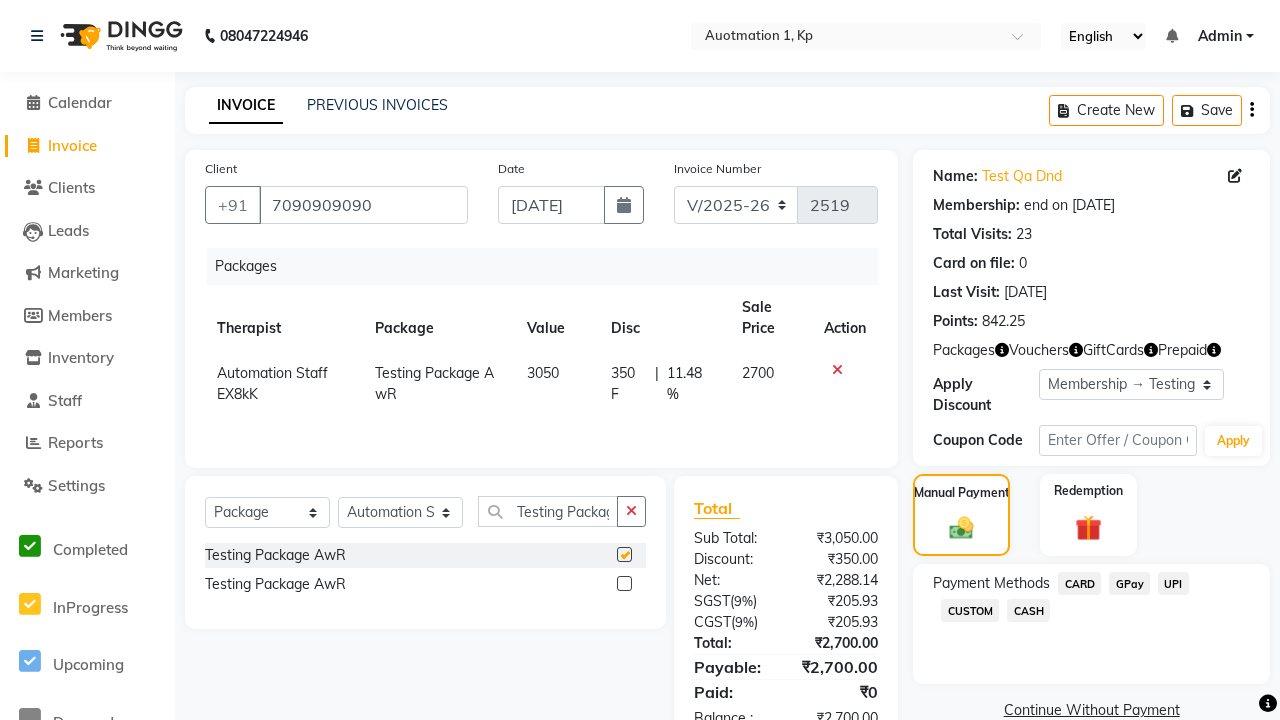 click on "CARD" 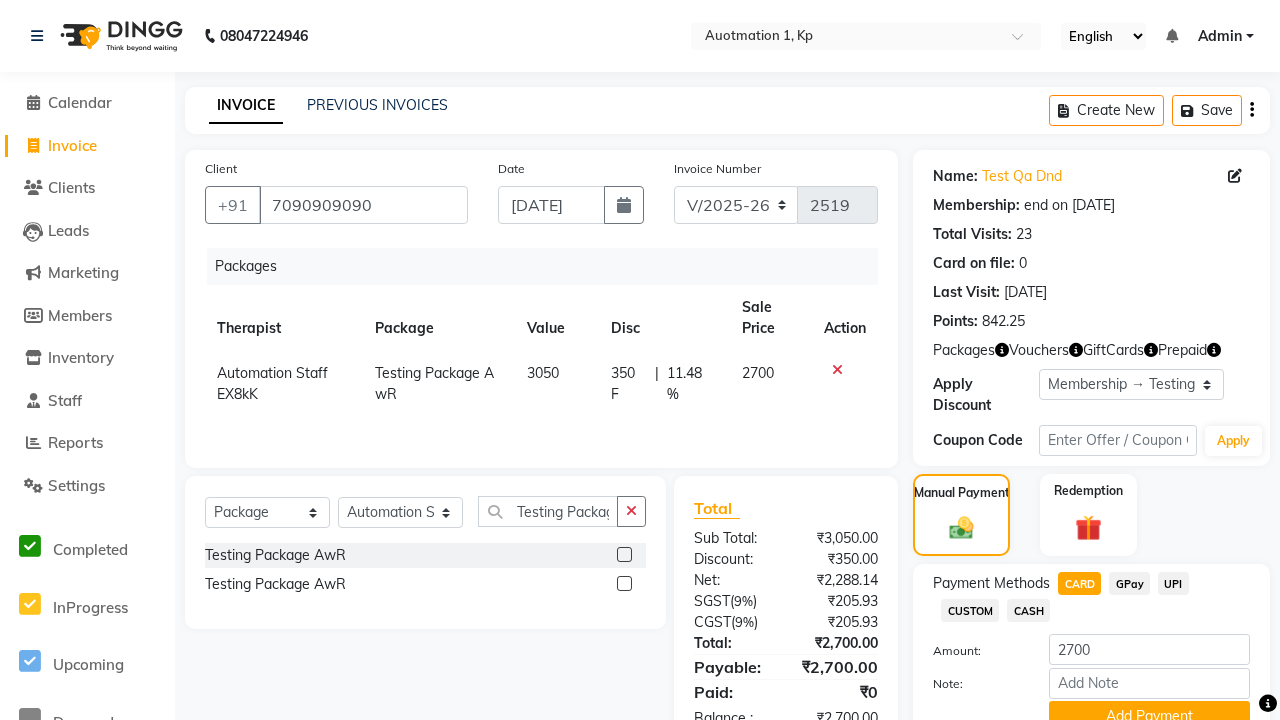 checkbox on "false" 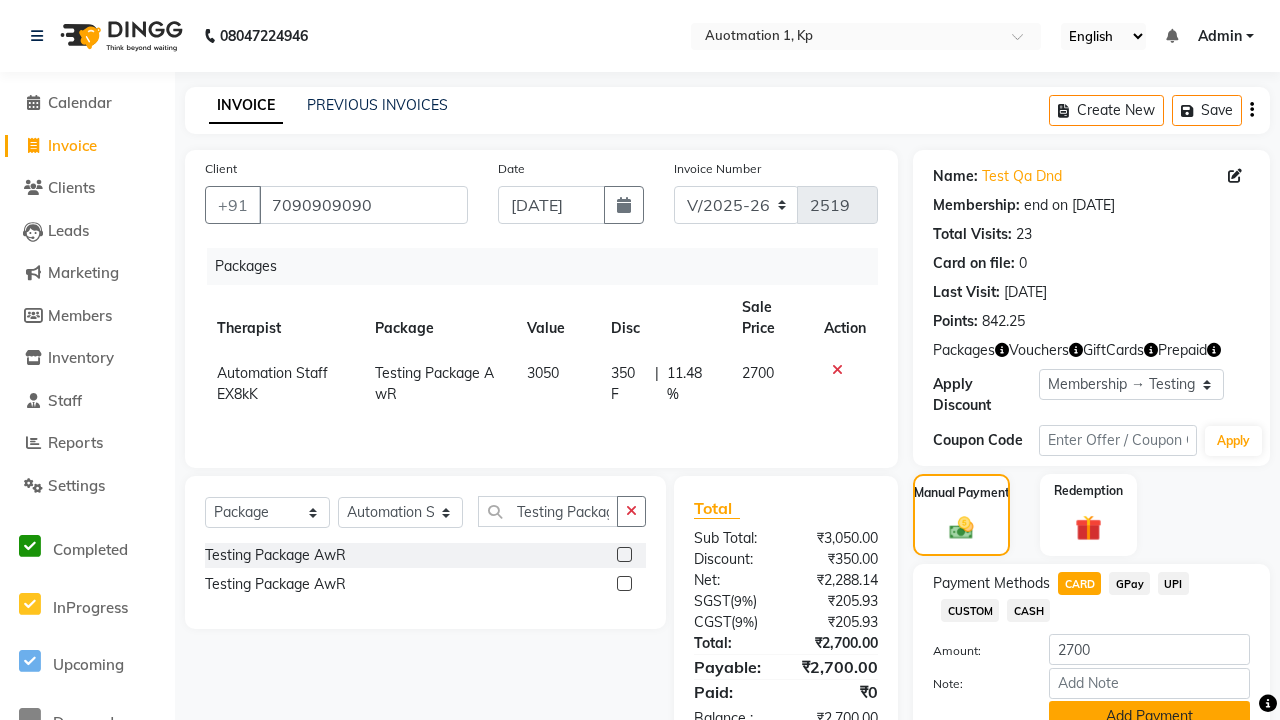 click on "Add Payment" 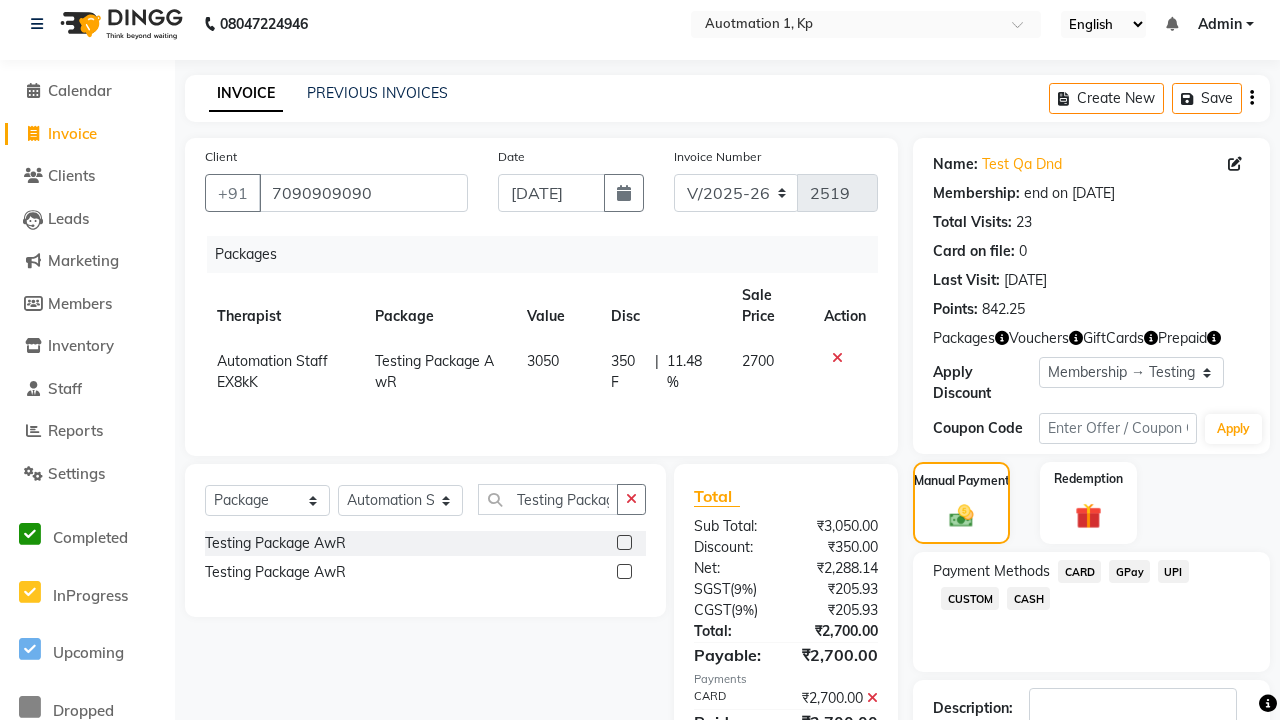 scroll, scrollTop: 148, scrollLeft: 0, axis: vertical 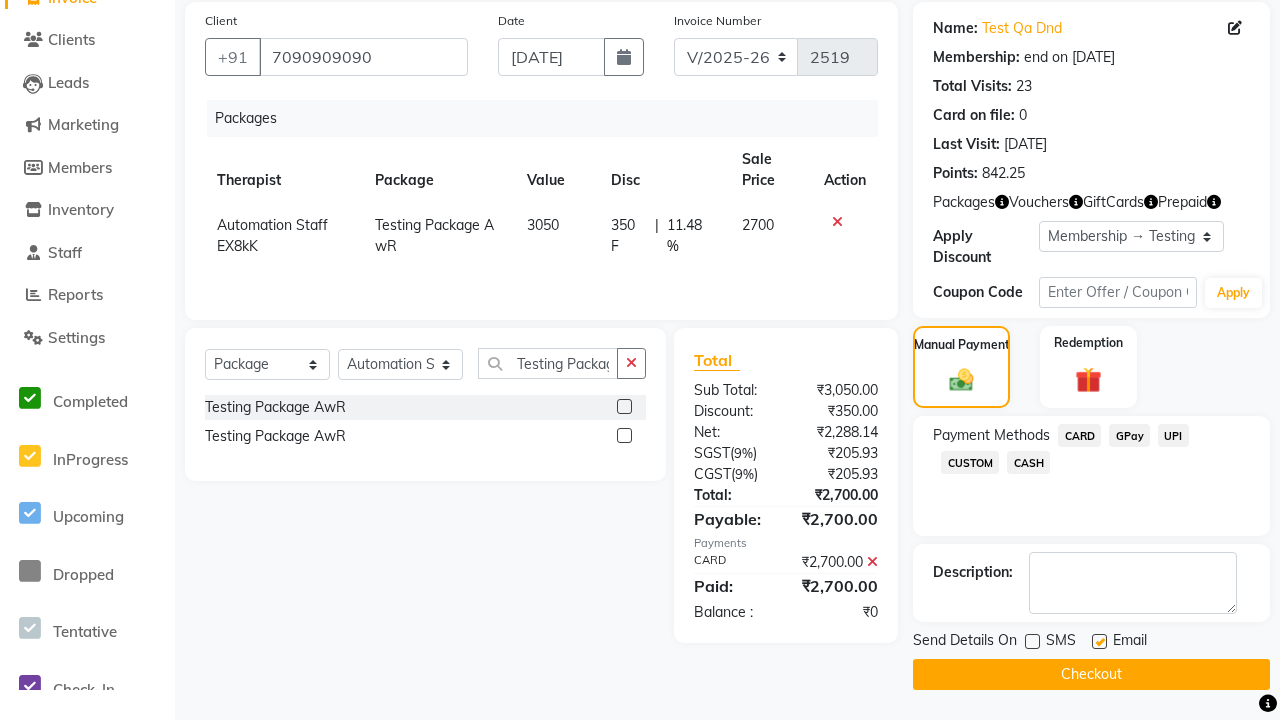 click 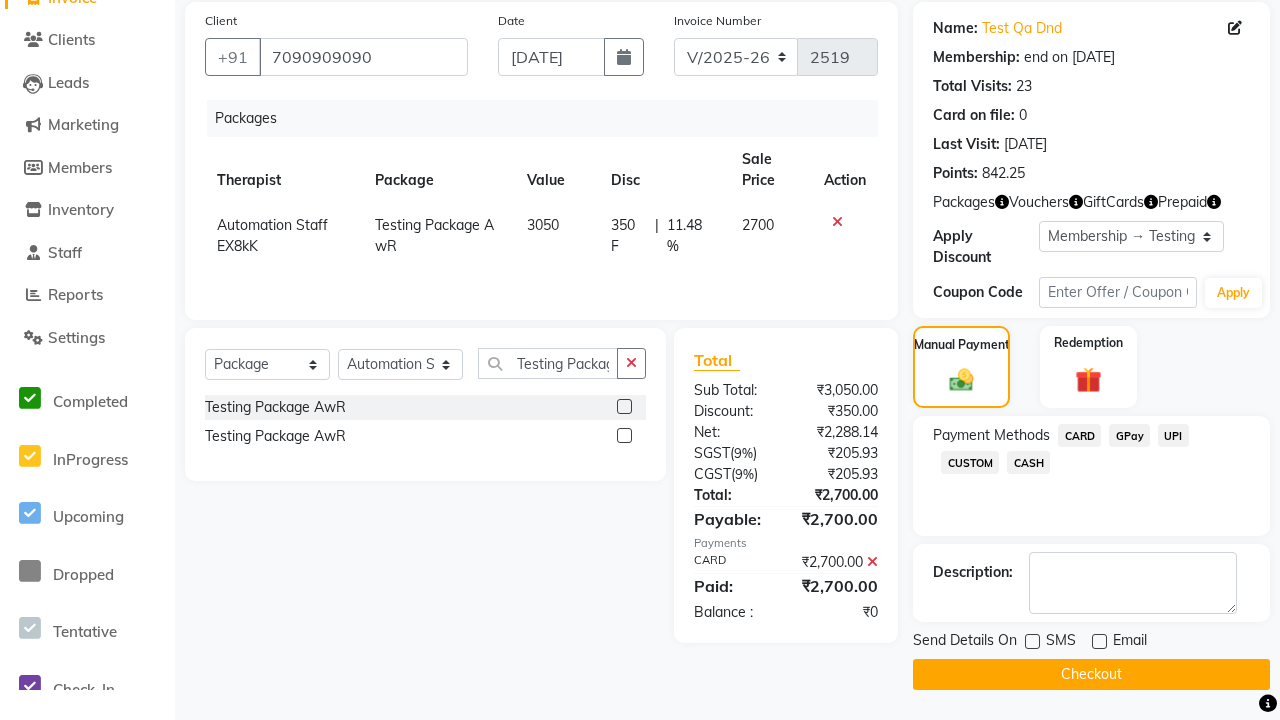 click on "Checkout" 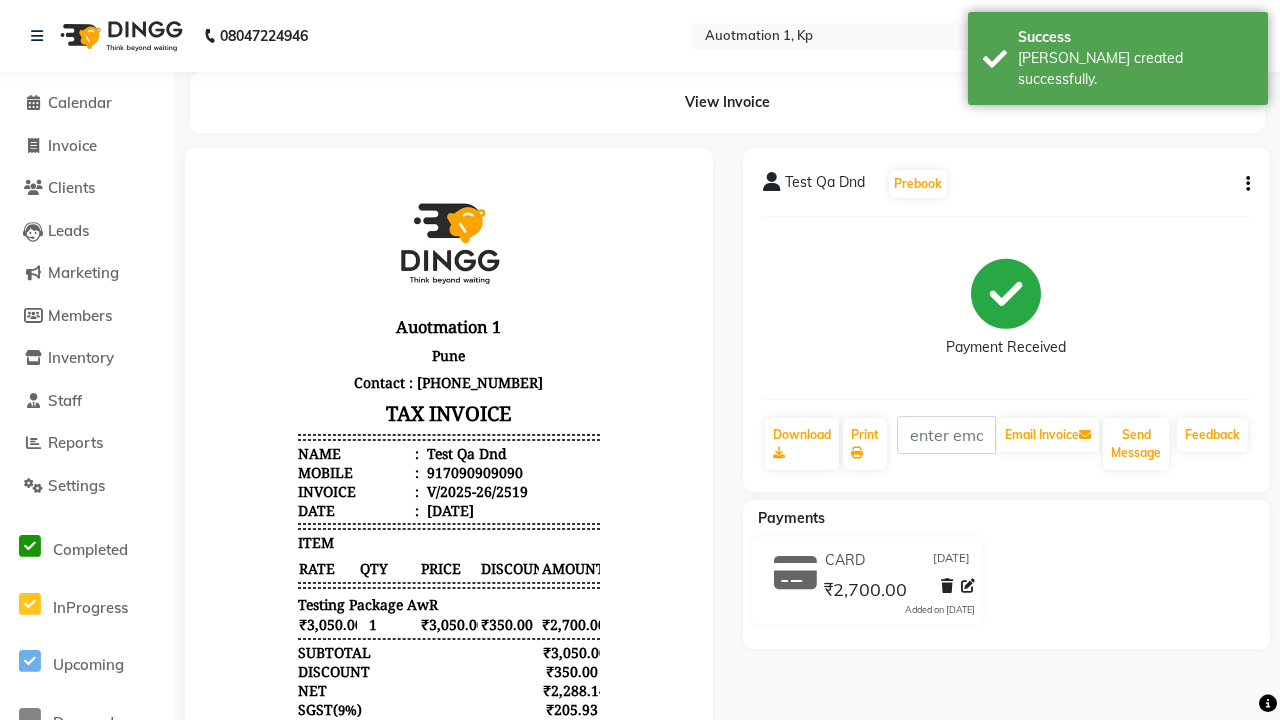 scroll, scrollTop: 0, scrollLeft: 0, axis: both 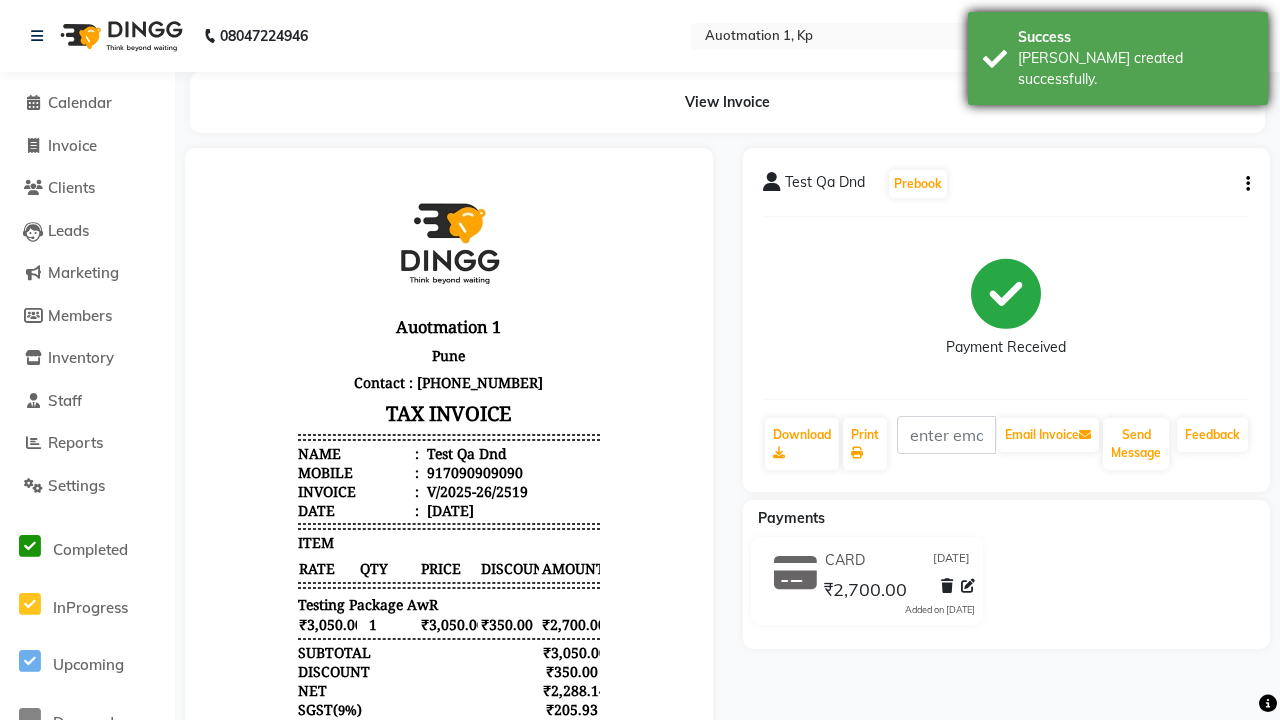 click on "[PERSON_NAME] created successfully." at bounding box center (1135, 69) 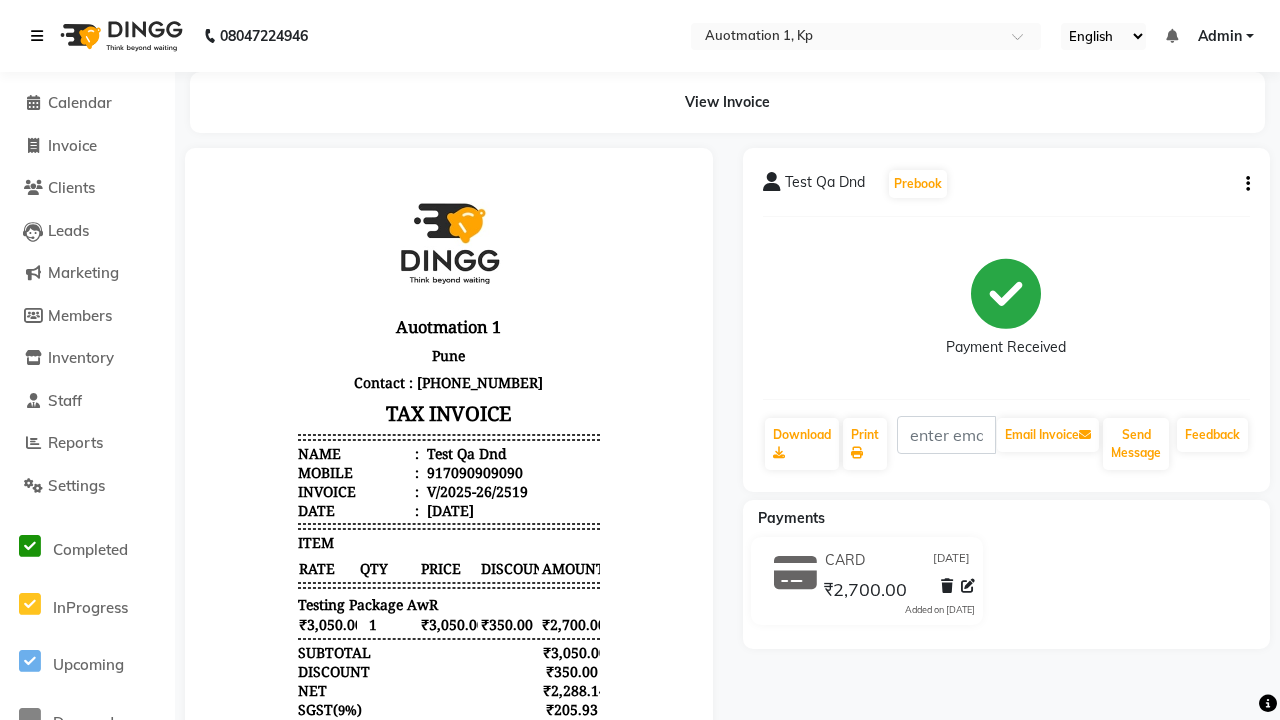 click at bounding box center [37, 36] 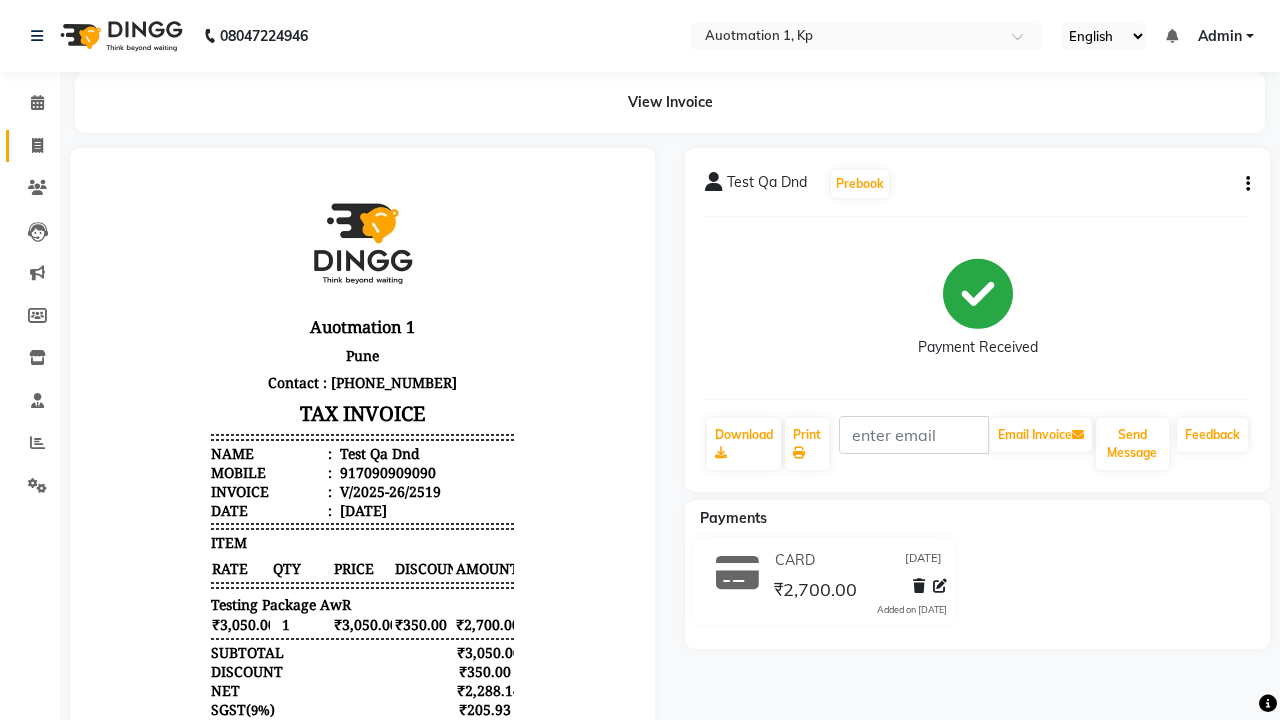 click 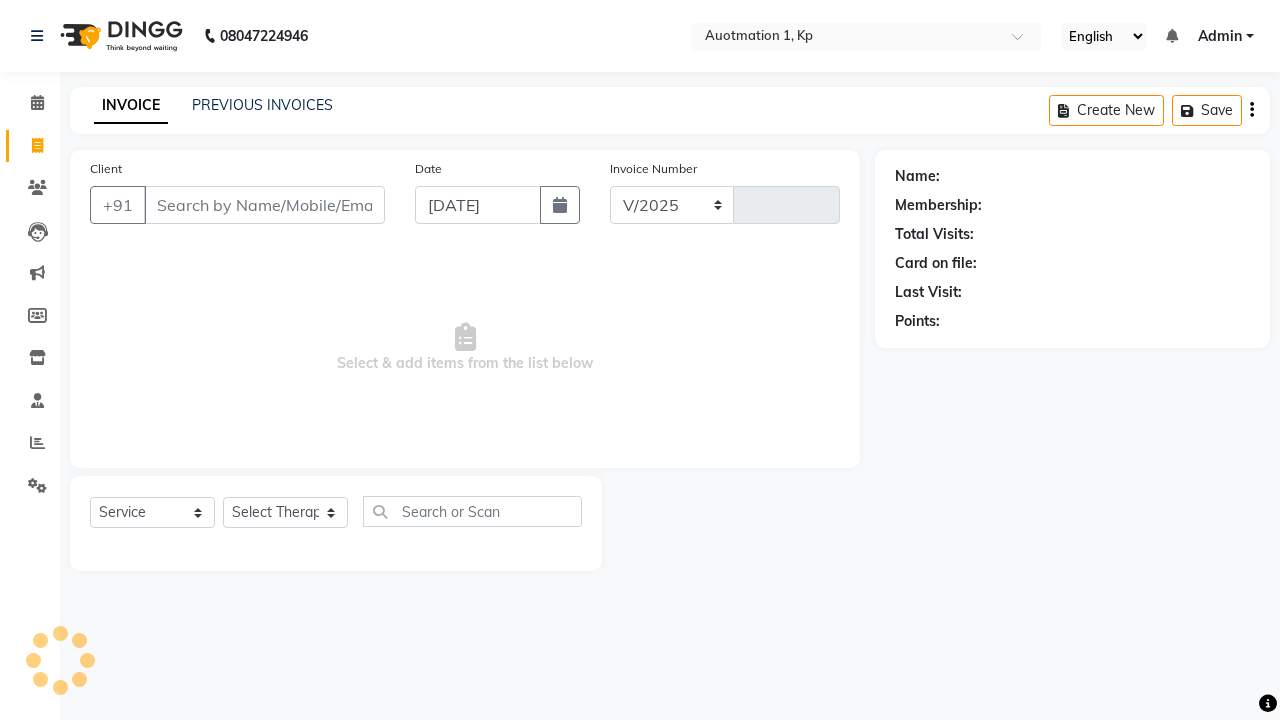 select on "150" 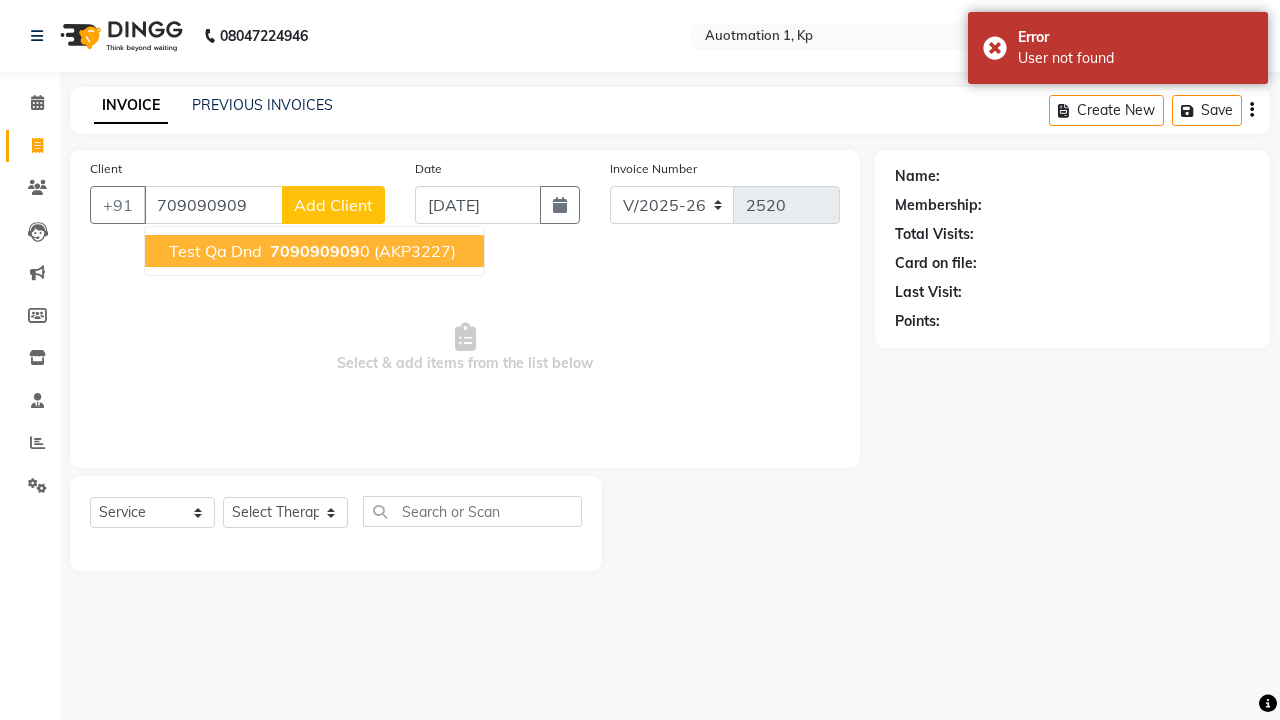click on "709090909" at bounding box center [315, 251] 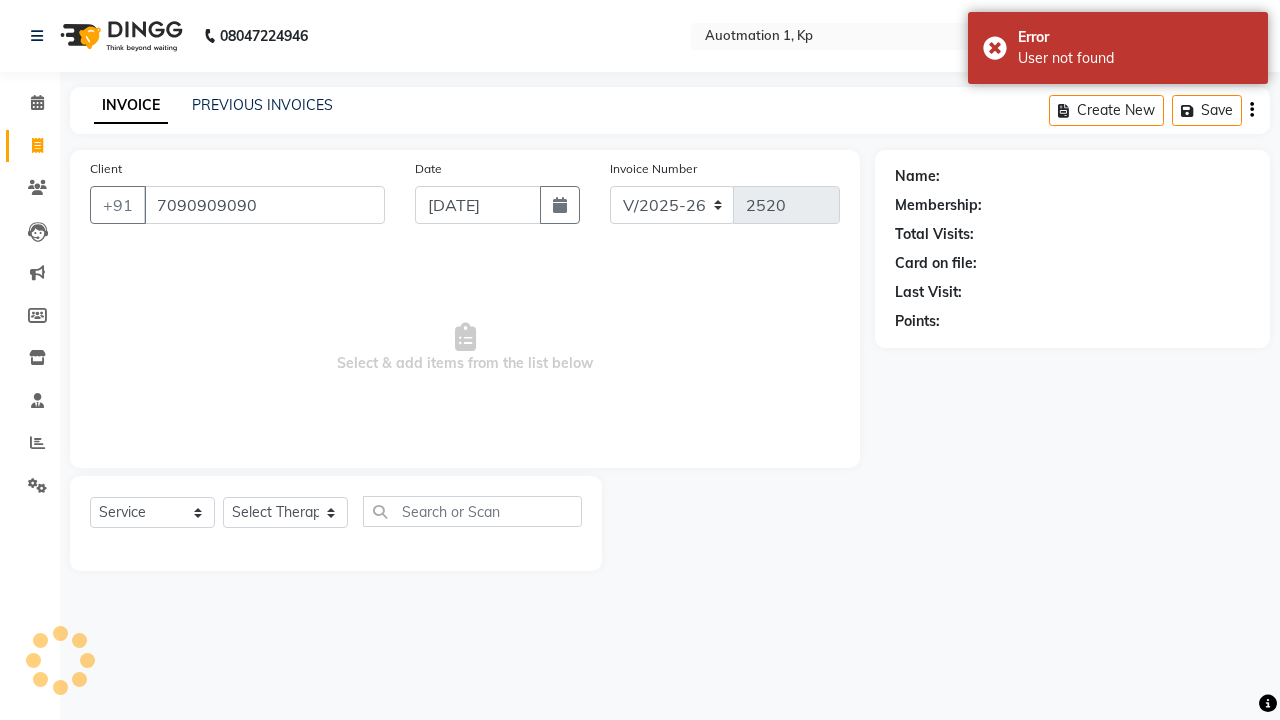 type on "7090909090" 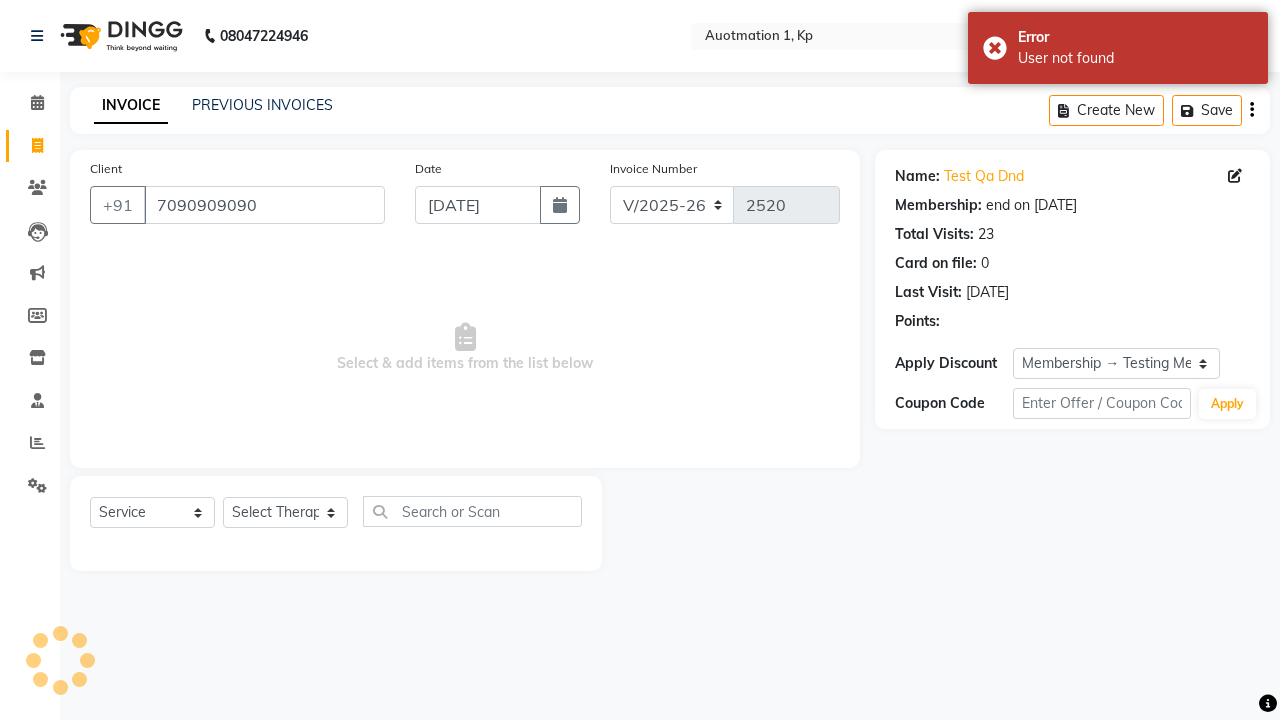 select on "0:" 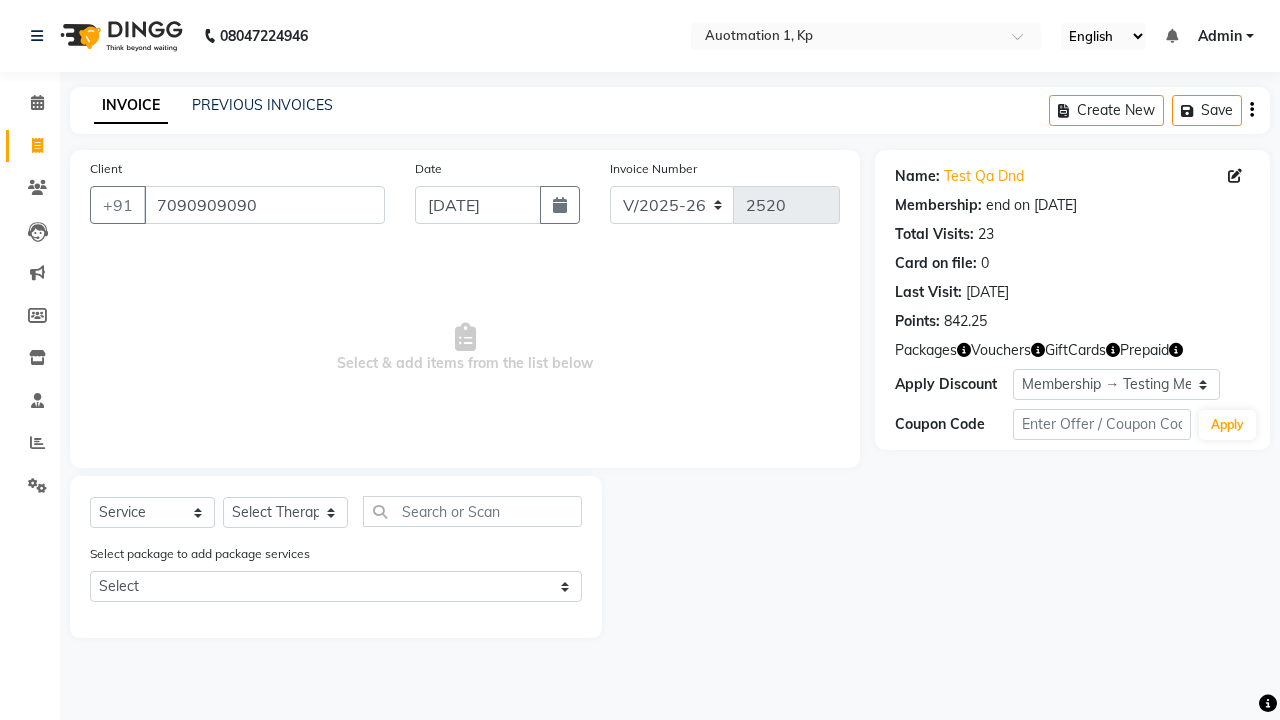 select on "5439" 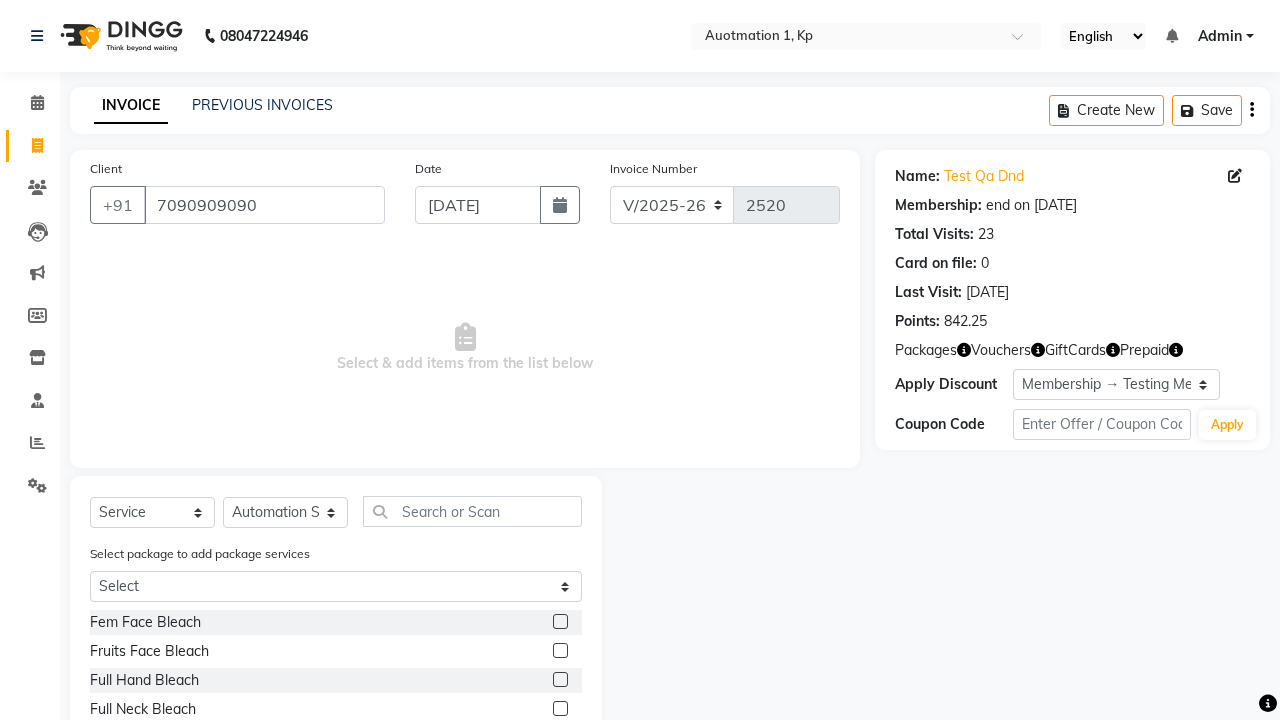 click 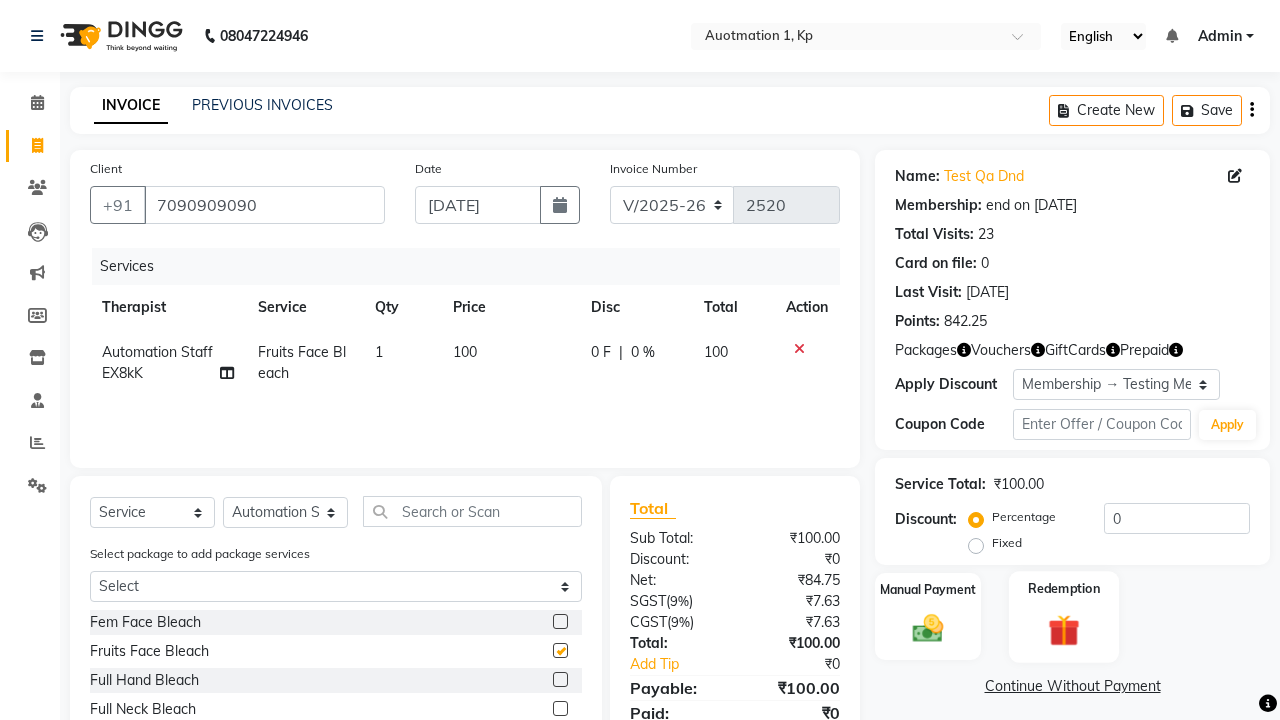 click 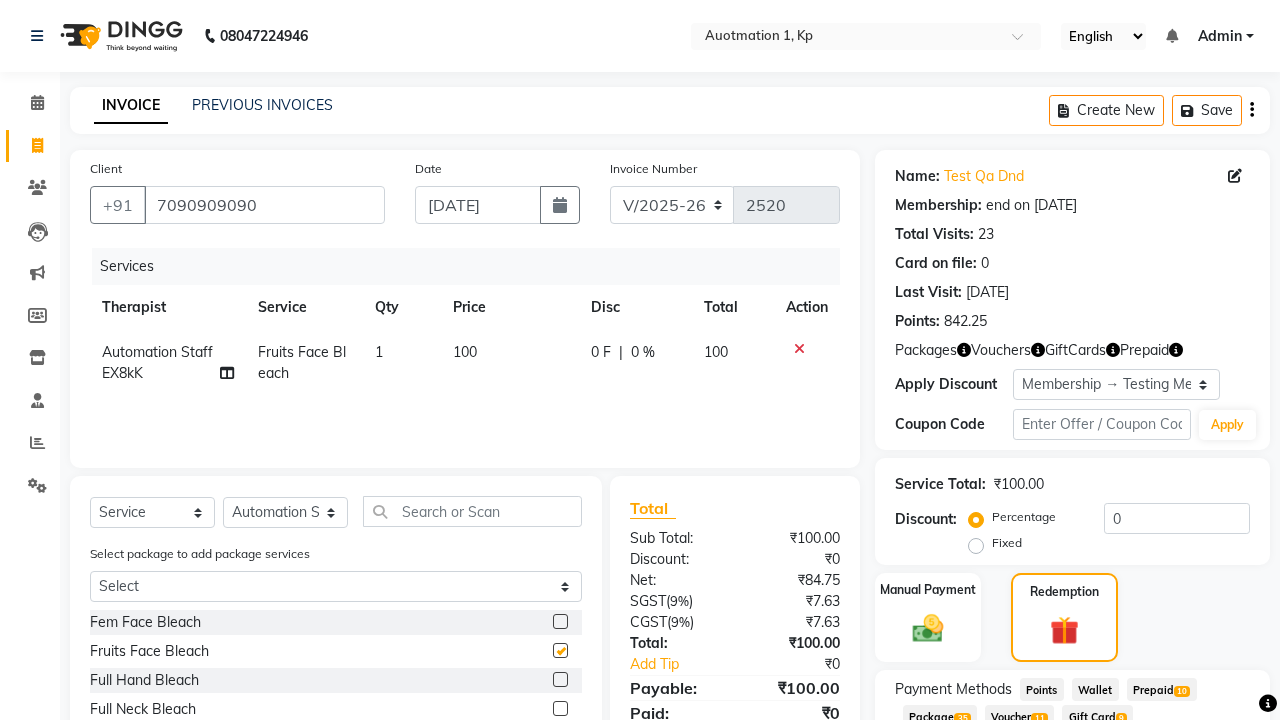 click on "Package  35" 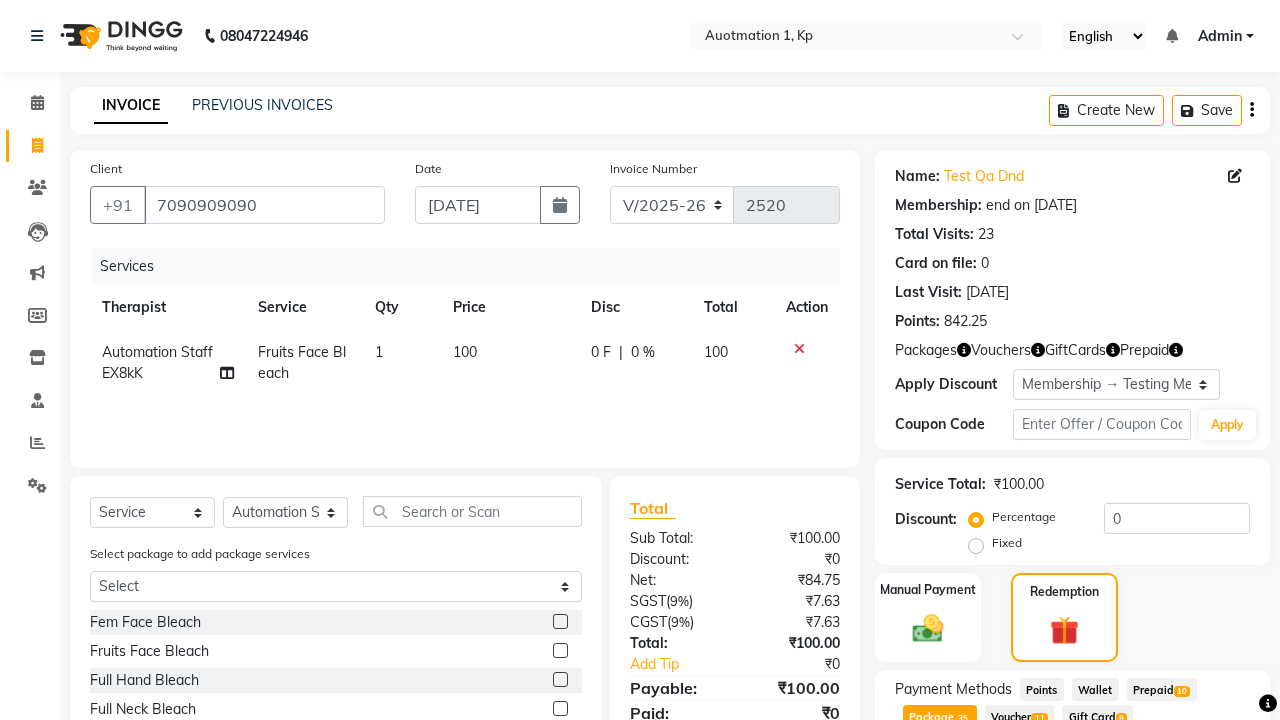 checkbox on "false" 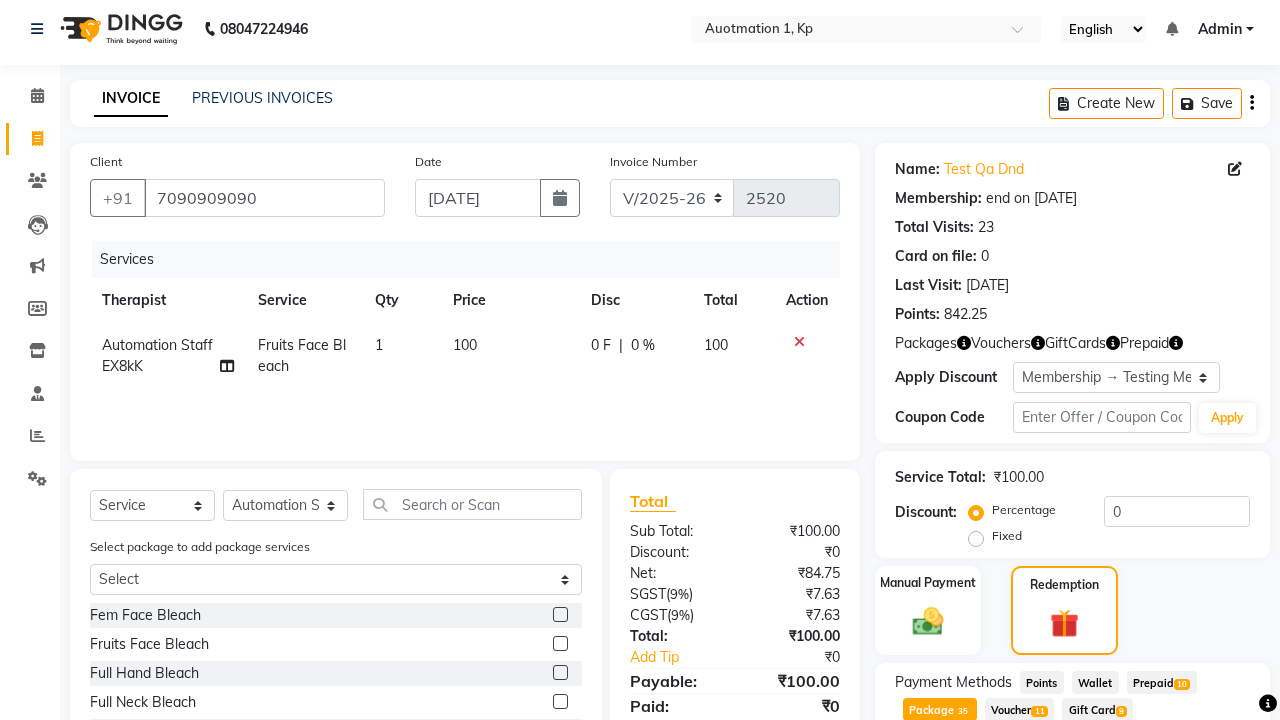 click on "Apply" at bounding box center [1197, 790] 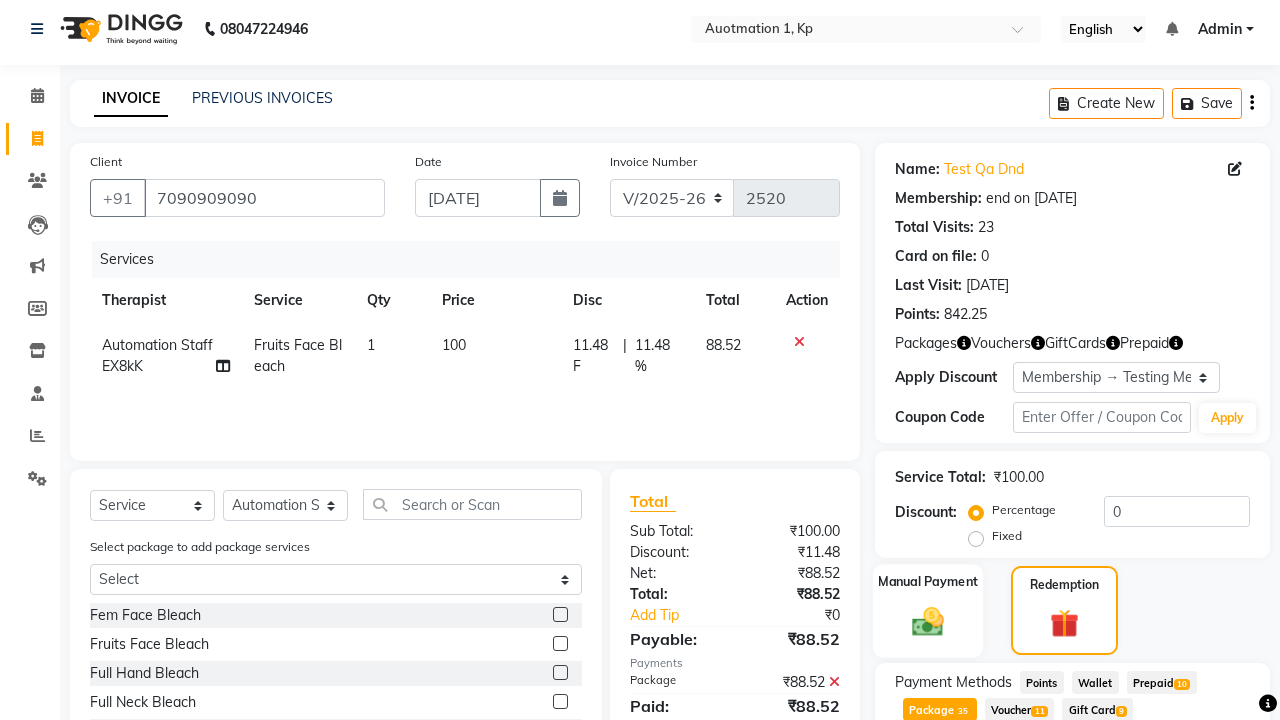 click 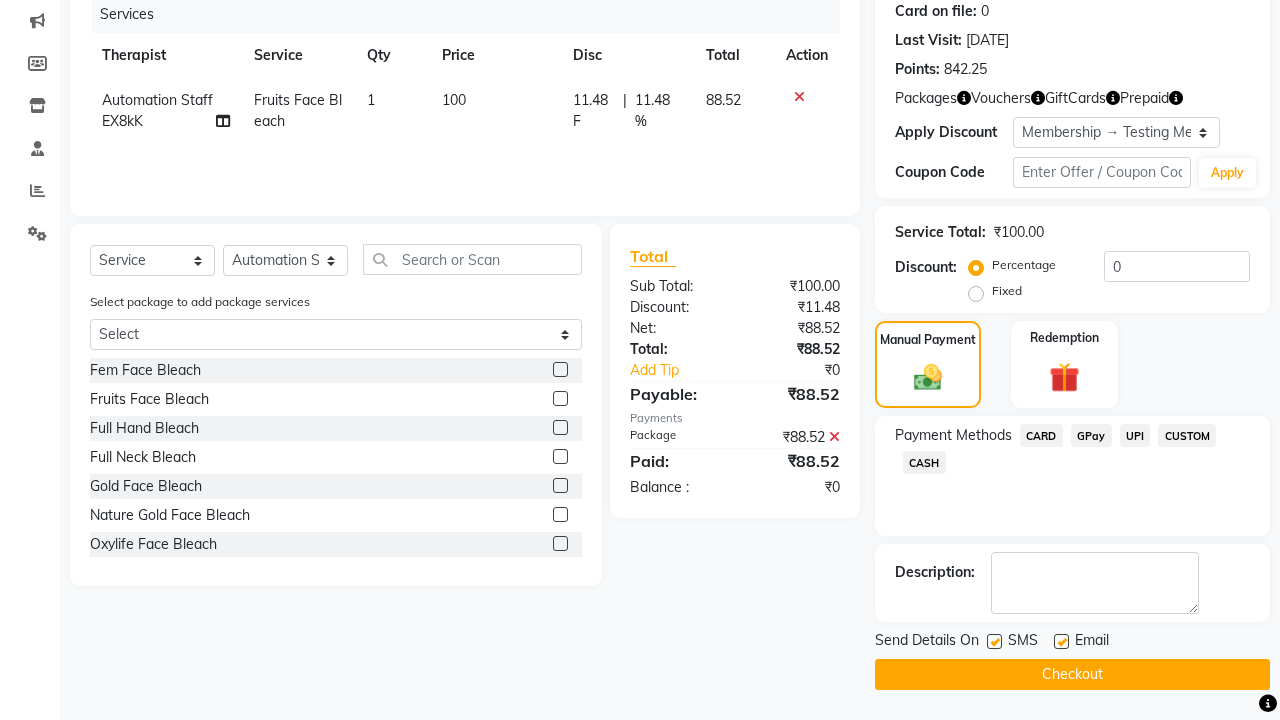 click on "CARD" 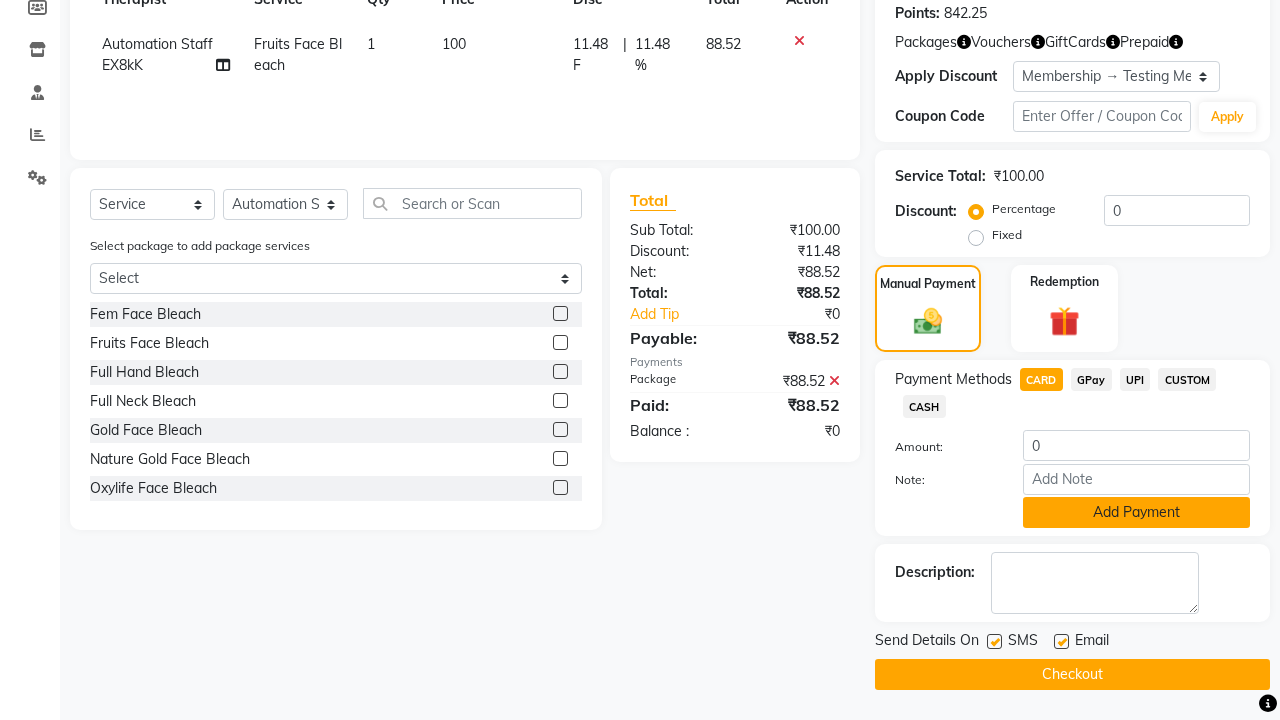 click on "Add Payment" 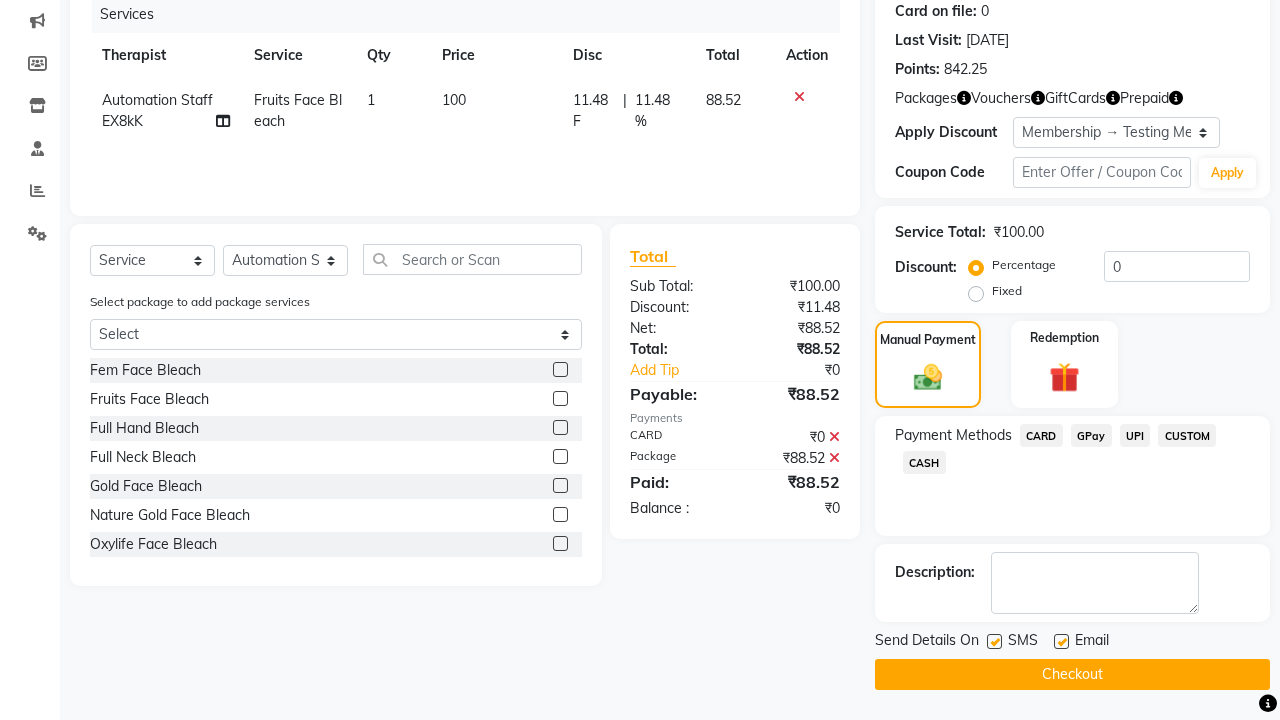 scroll, scrollTop: 252, scrollLeft: 0, axis: vertical 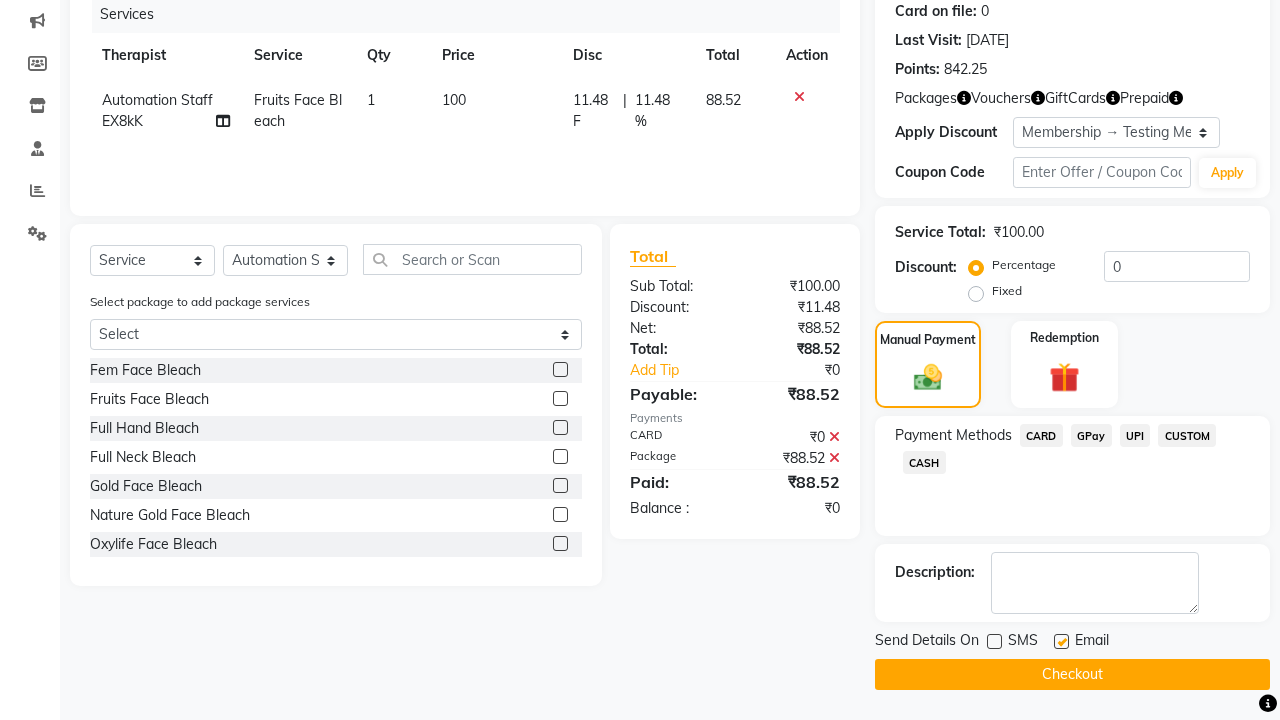 click 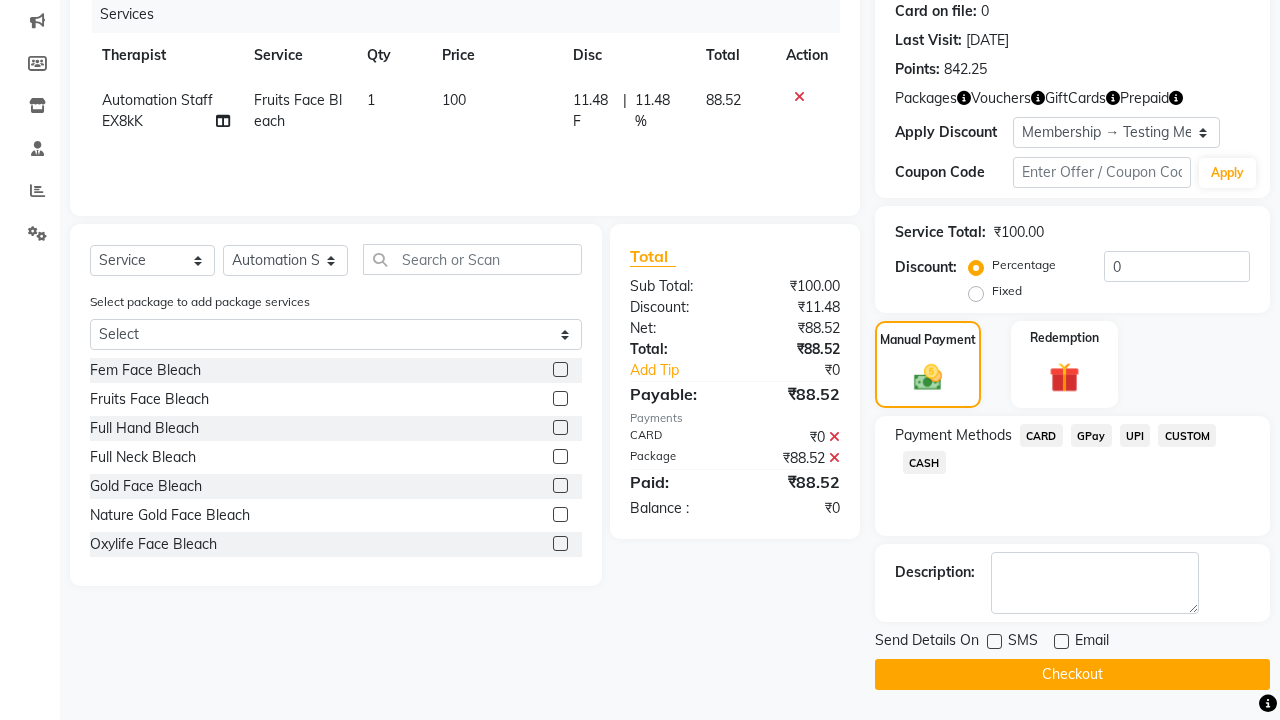 click on "Checkout" 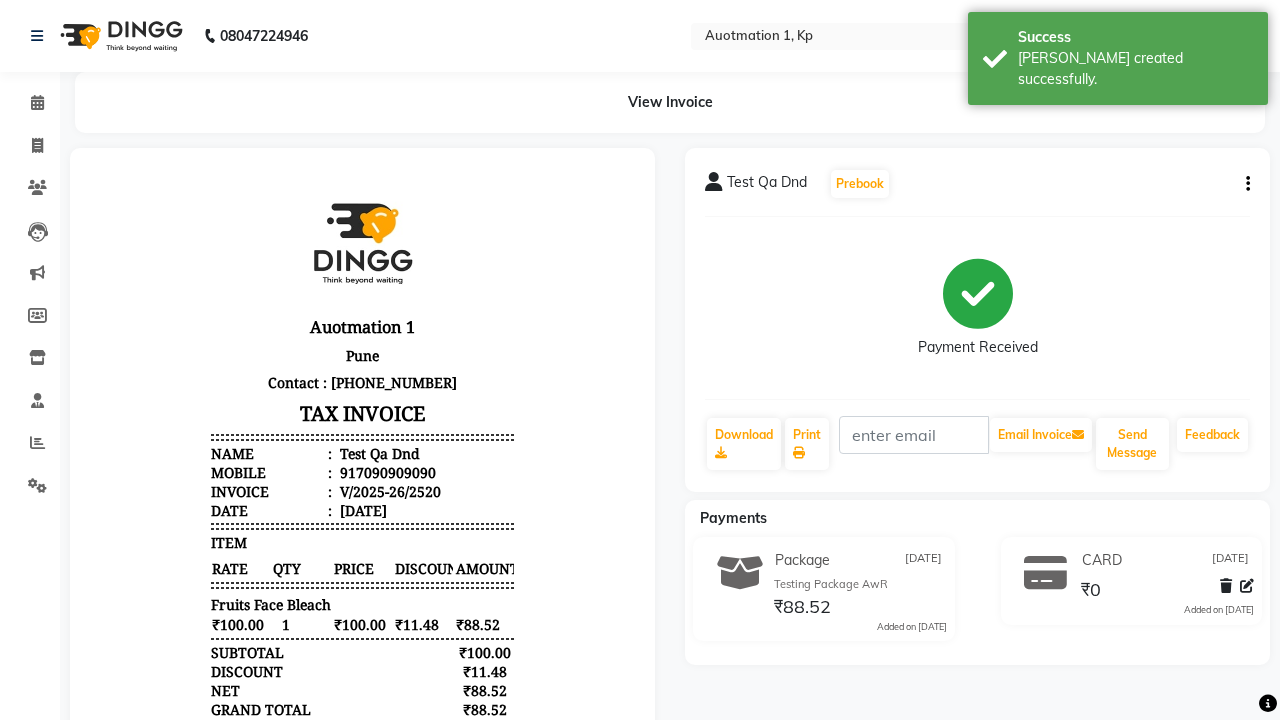 scroll, scrollTop: 0, scrollLeft: 0, axis: both 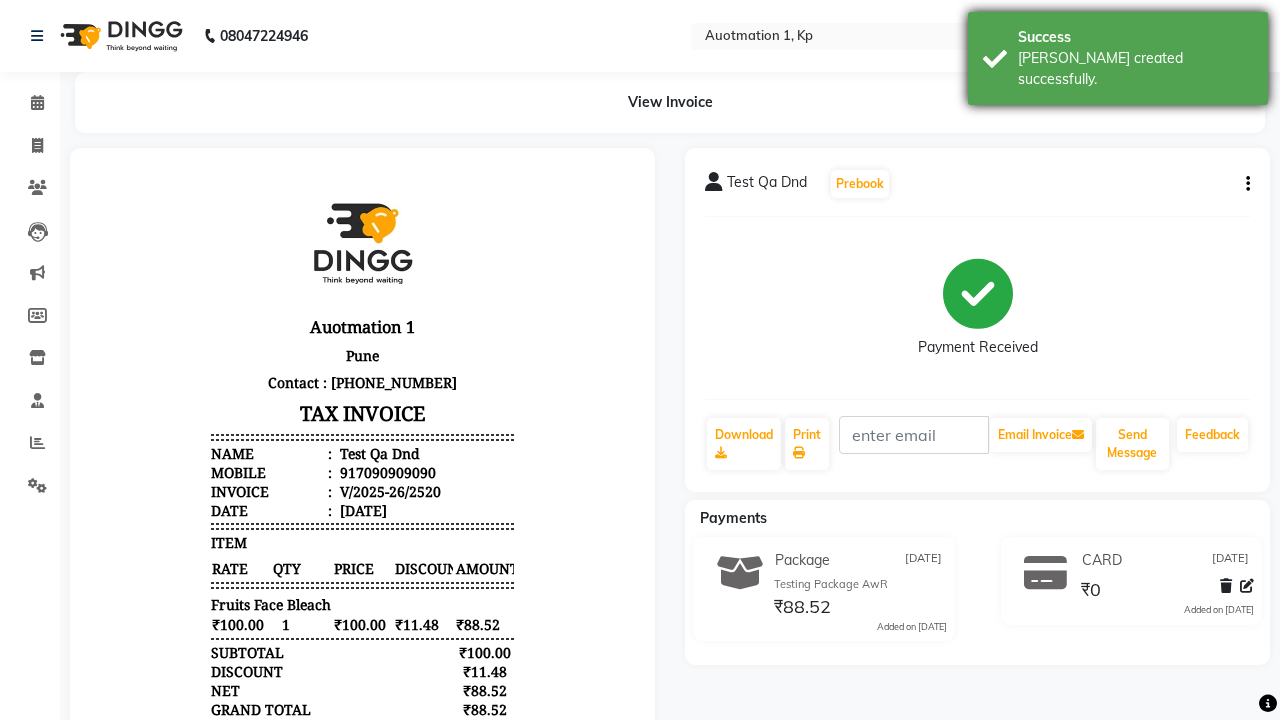 click on "[PERSON_NAME] created successfully." at bounding box center (1135, 69) 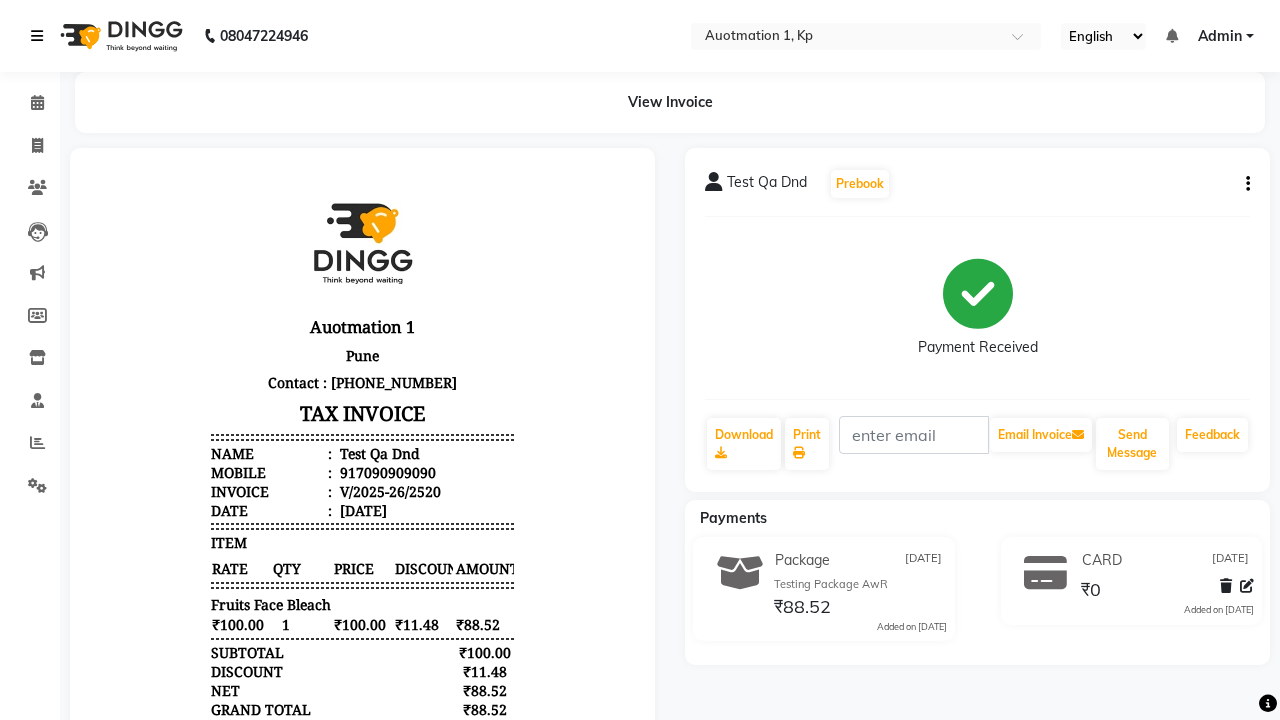 click at bounding box center [37, 36] 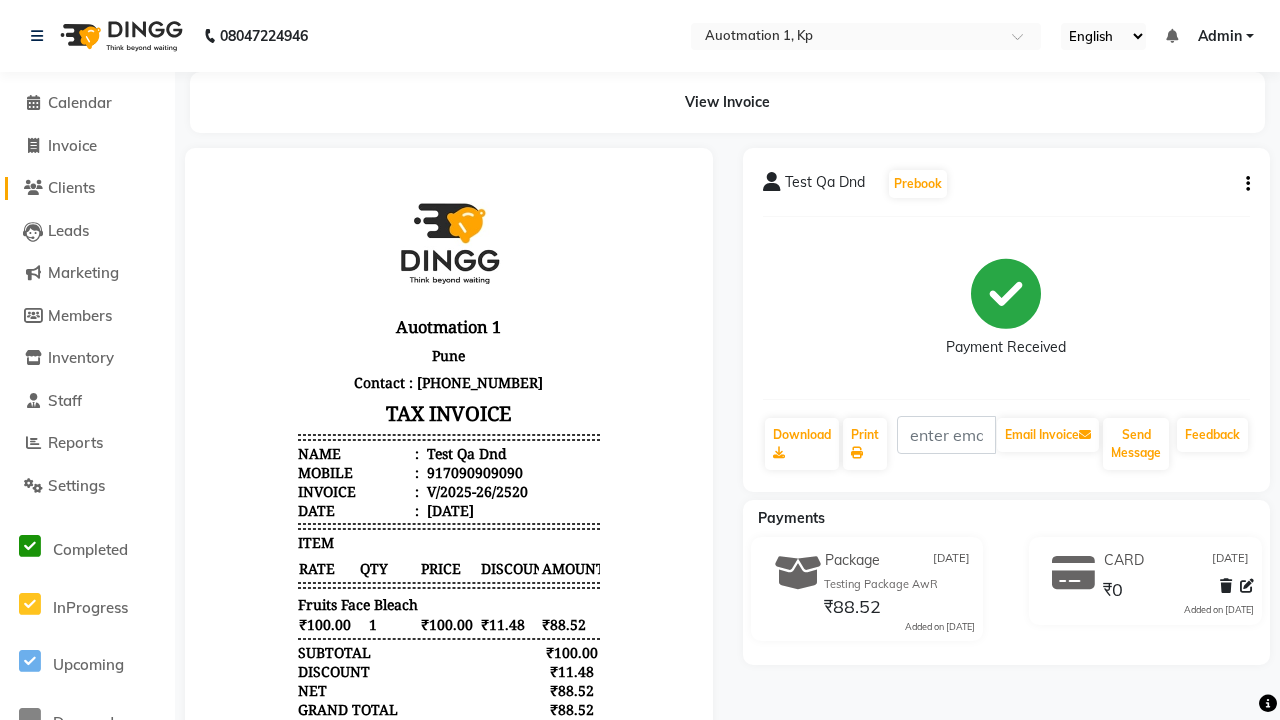 click on "Clients" 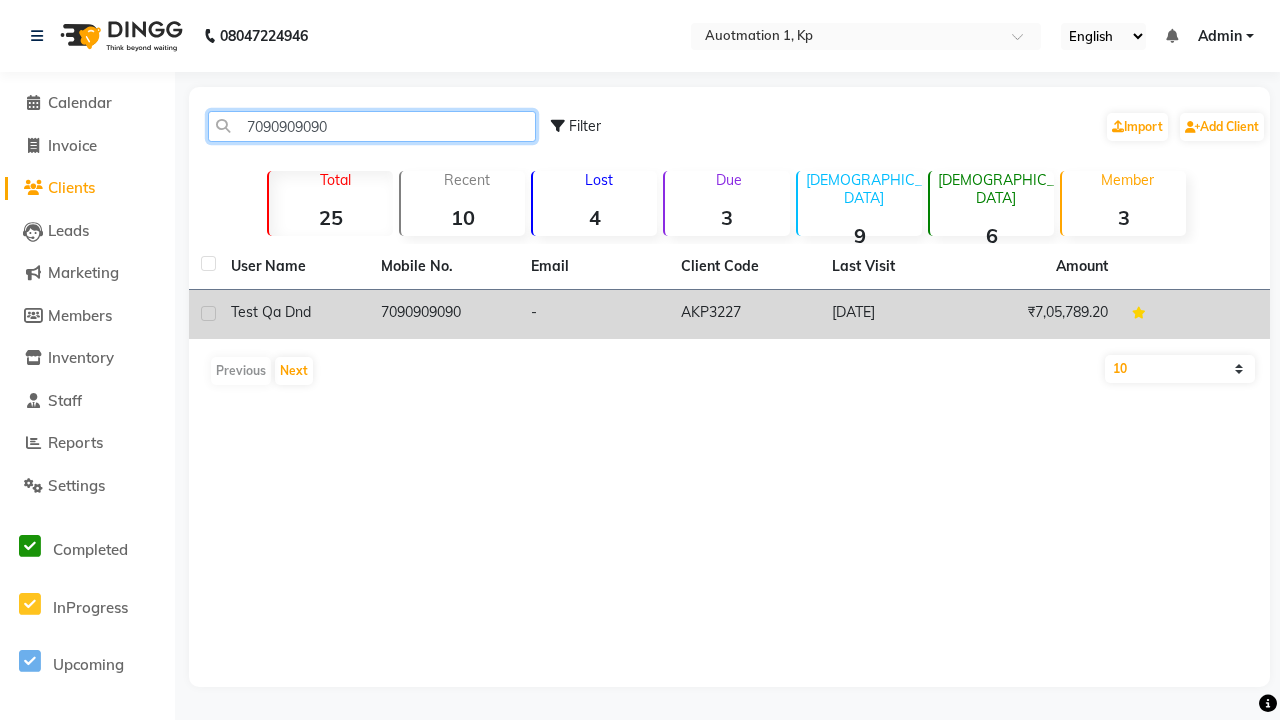 type on "7090909090" 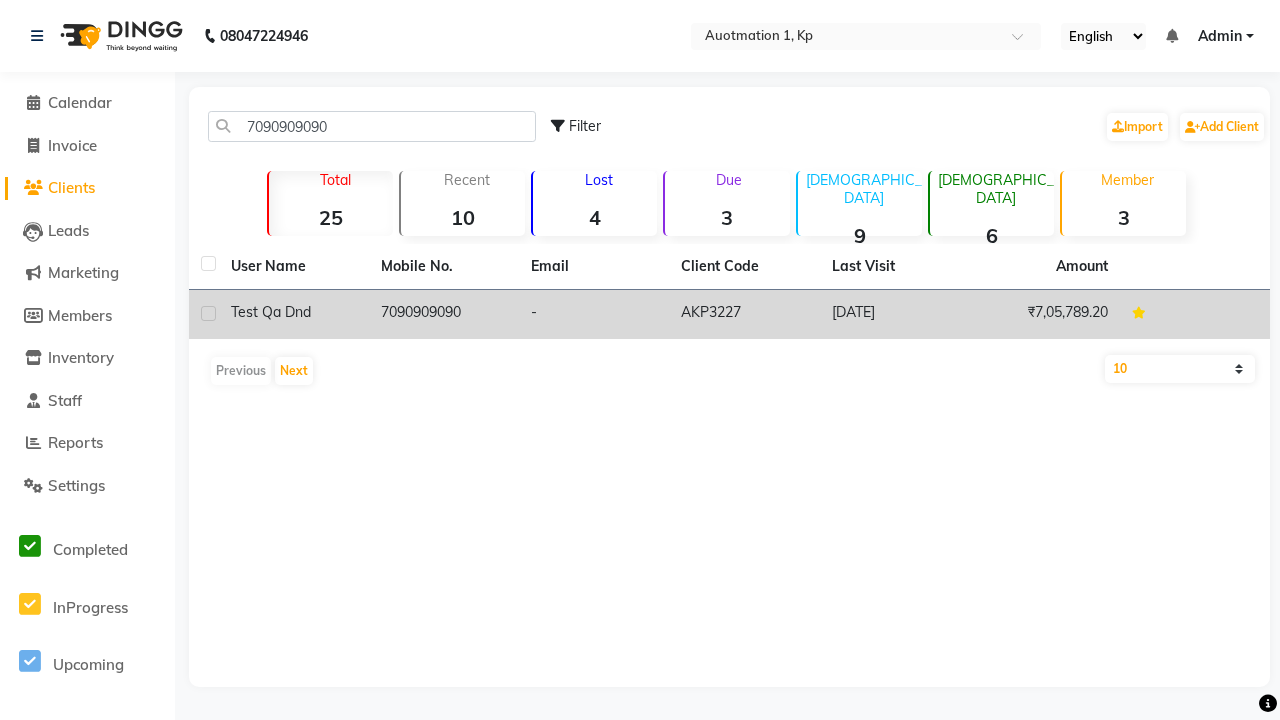 click on "7090909090" 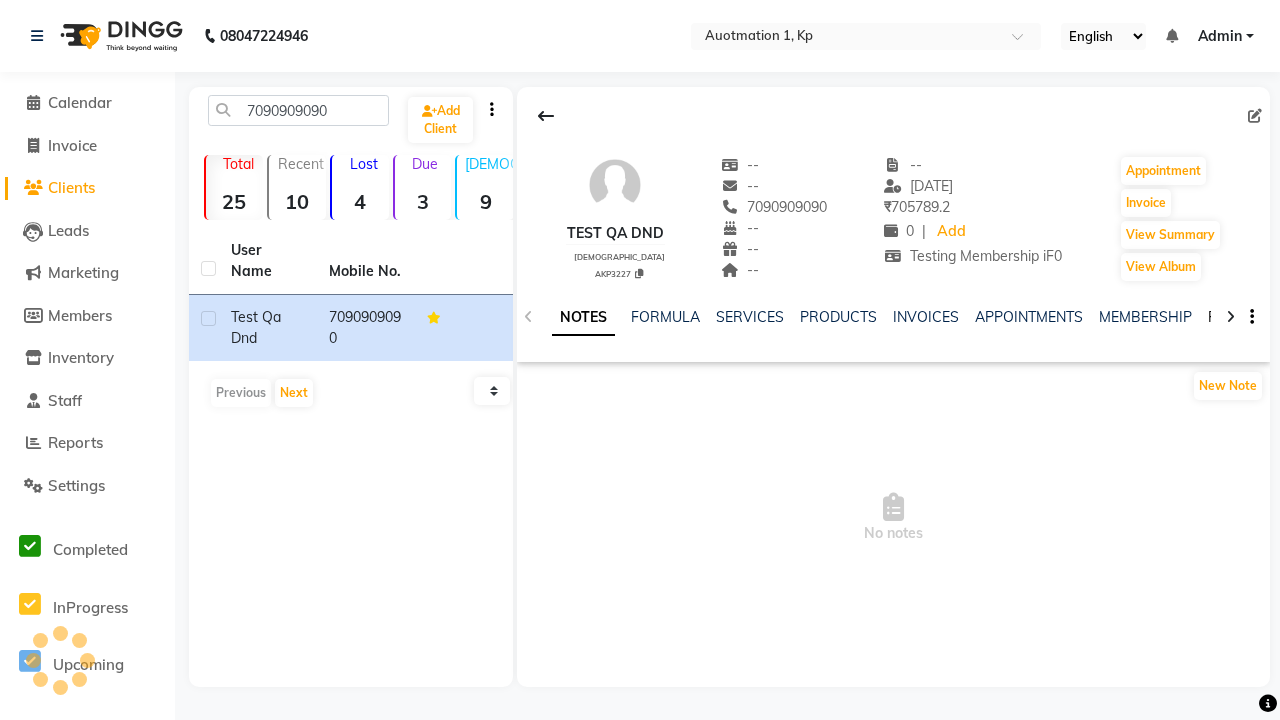click on "PACKAGES" 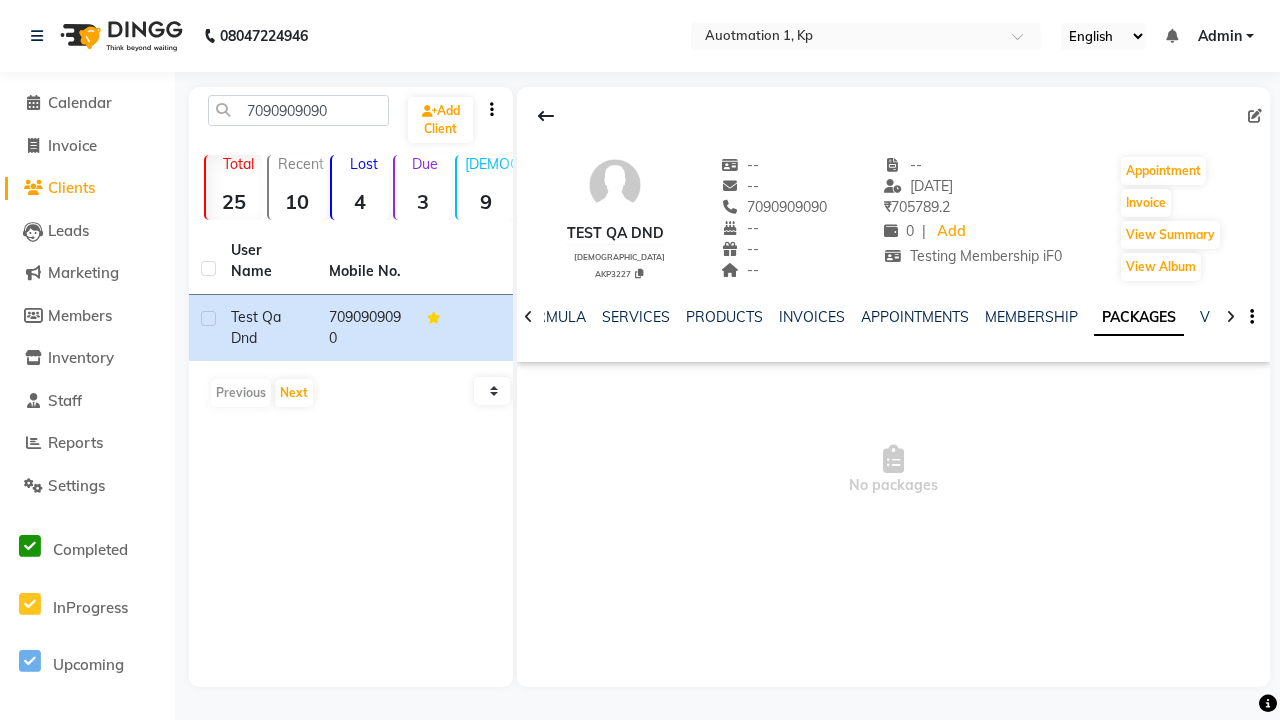 scroll, scrollTop: 0, scrollLeft: 71, axis: horizontal 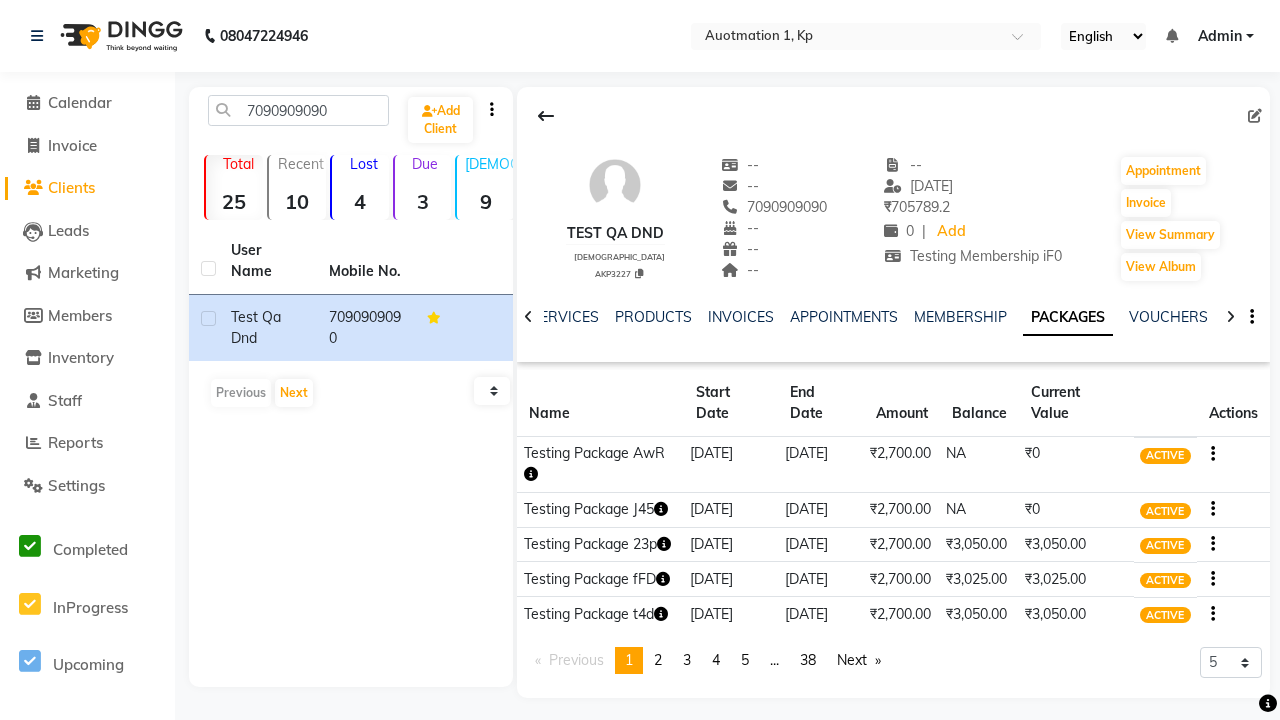 click 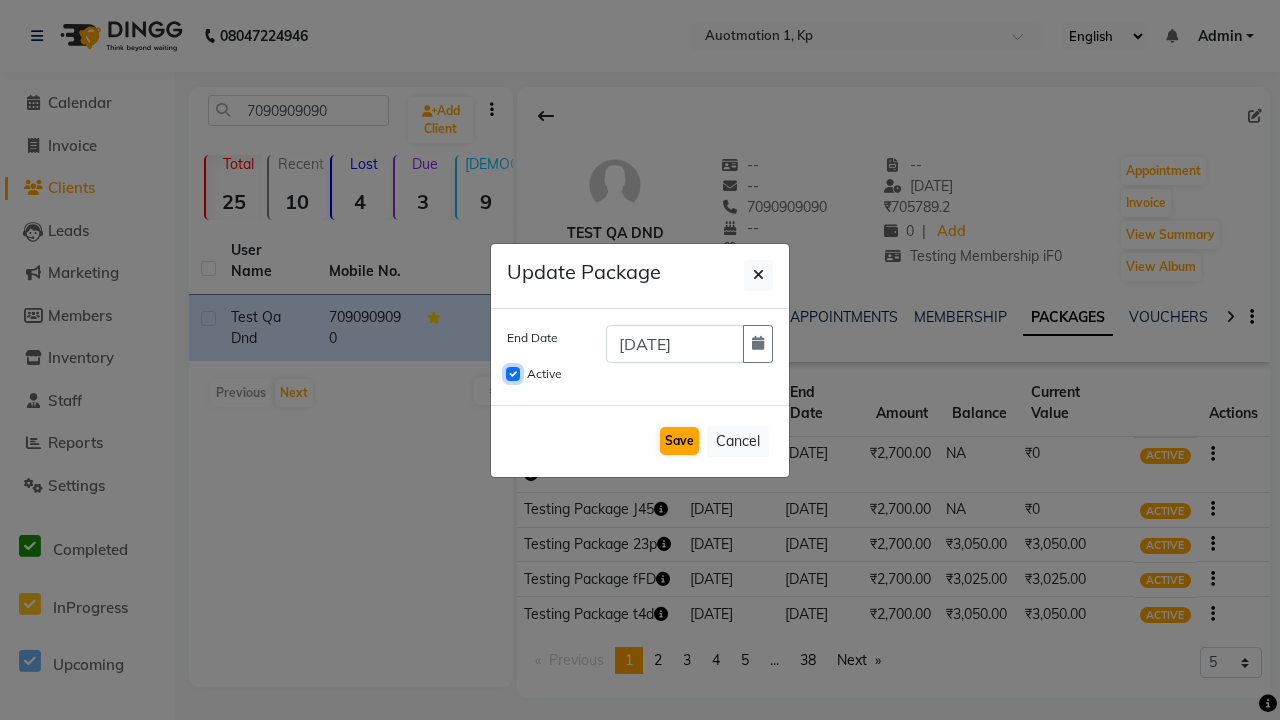 click on "Active" at bounding box center (513, 374) 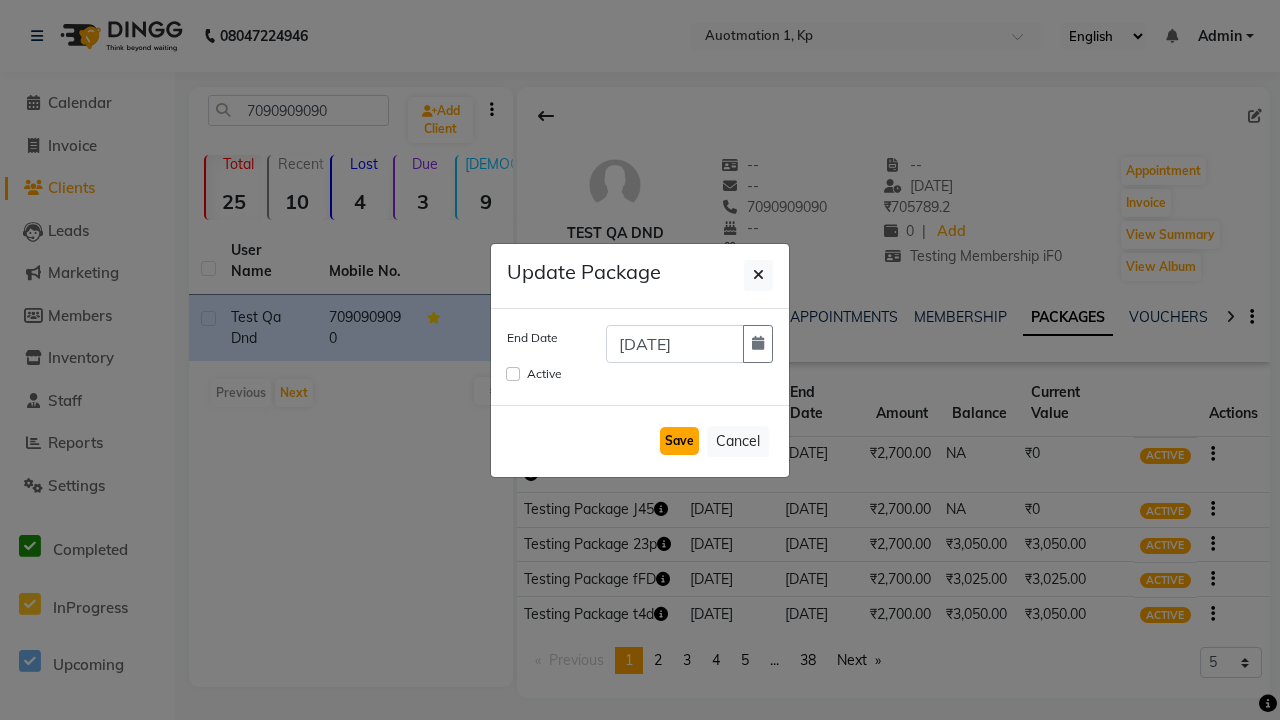 click on "Save" 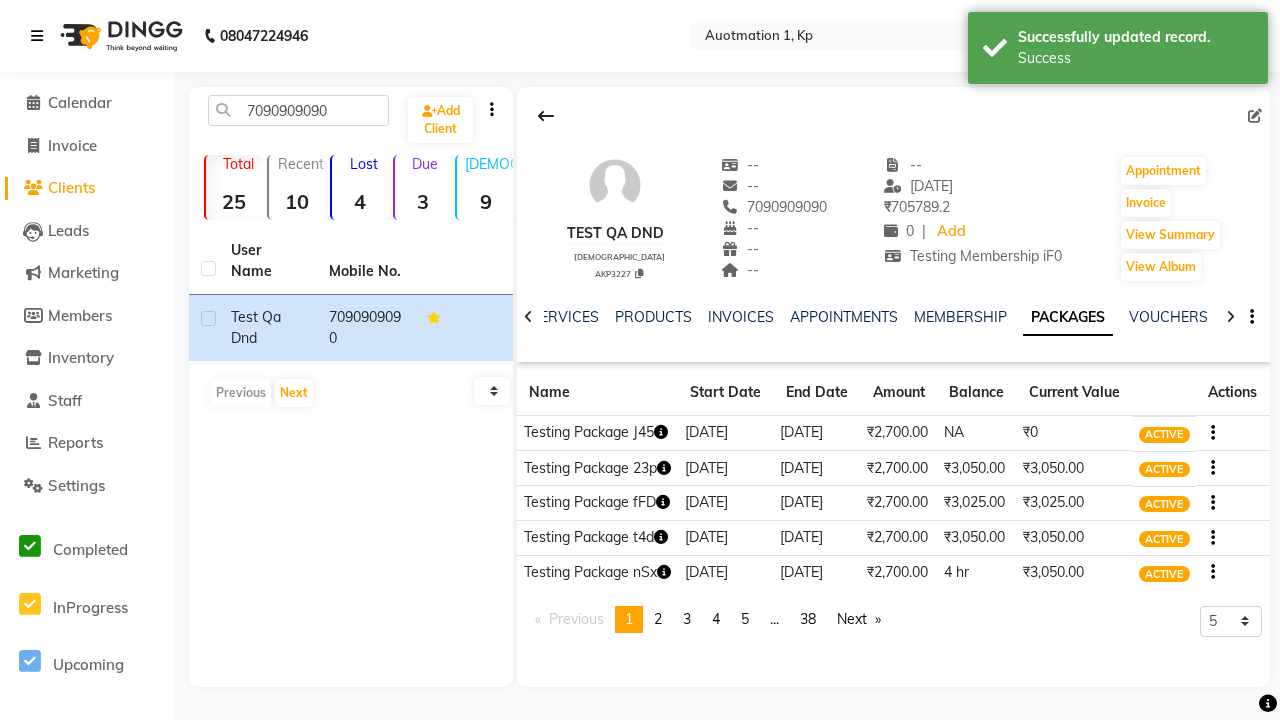click on "Success" at bounding box center (1135, 58) 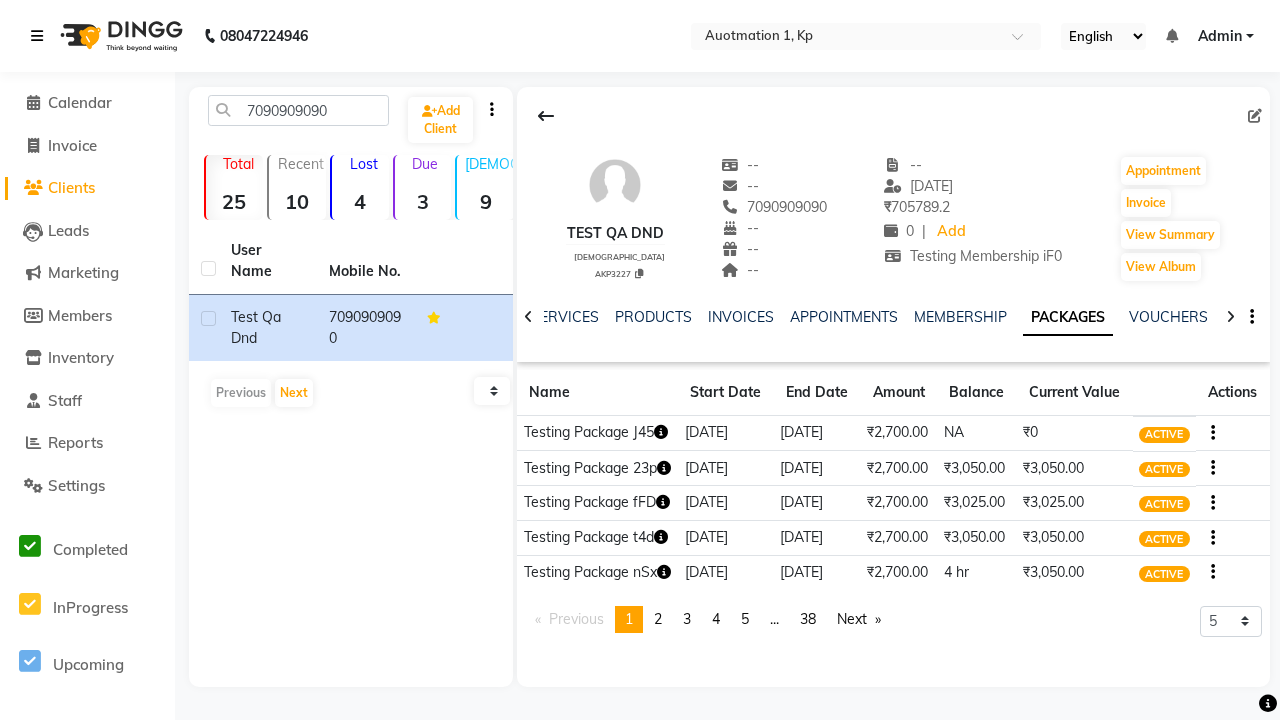 click at bounding box center [37, 36] 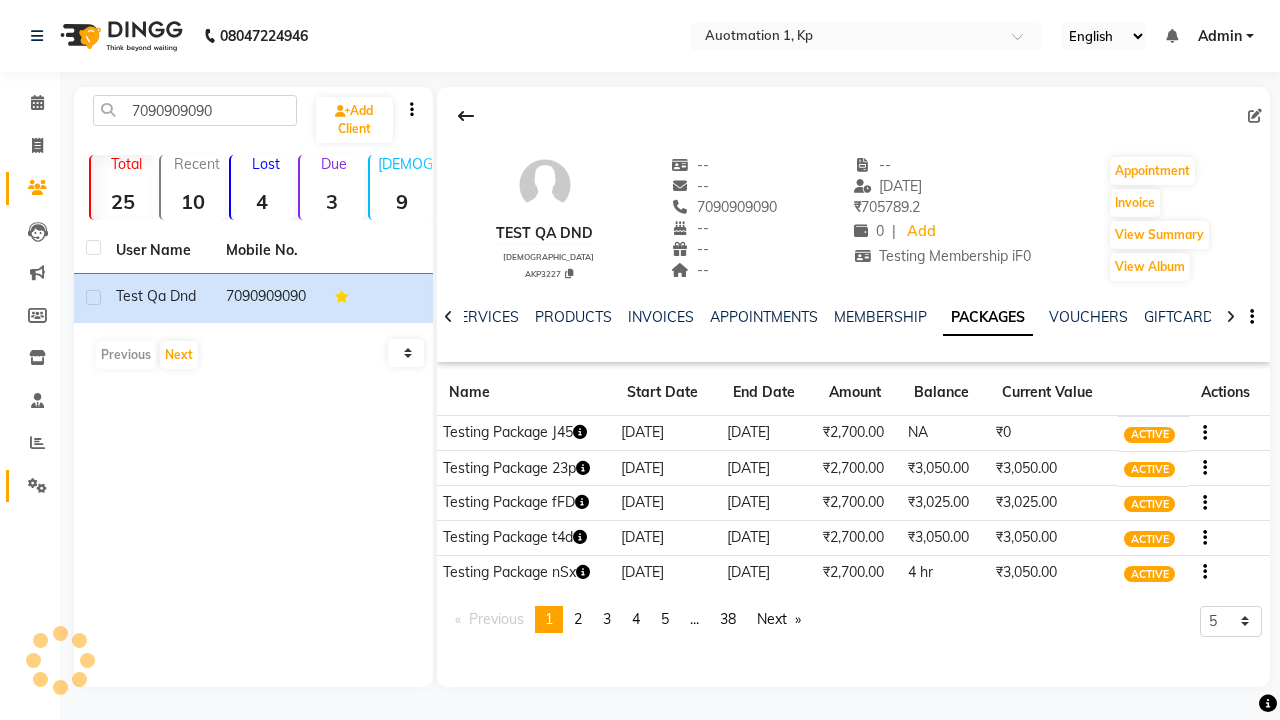 click 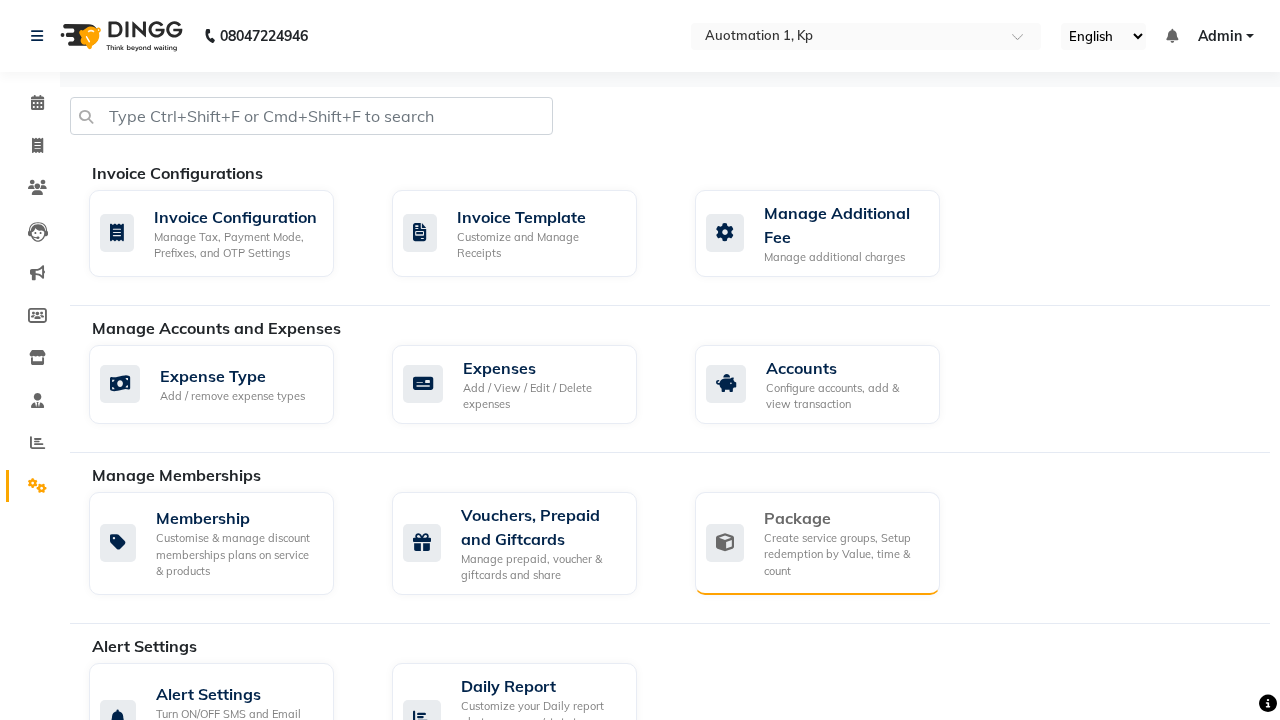 click on "Package" 